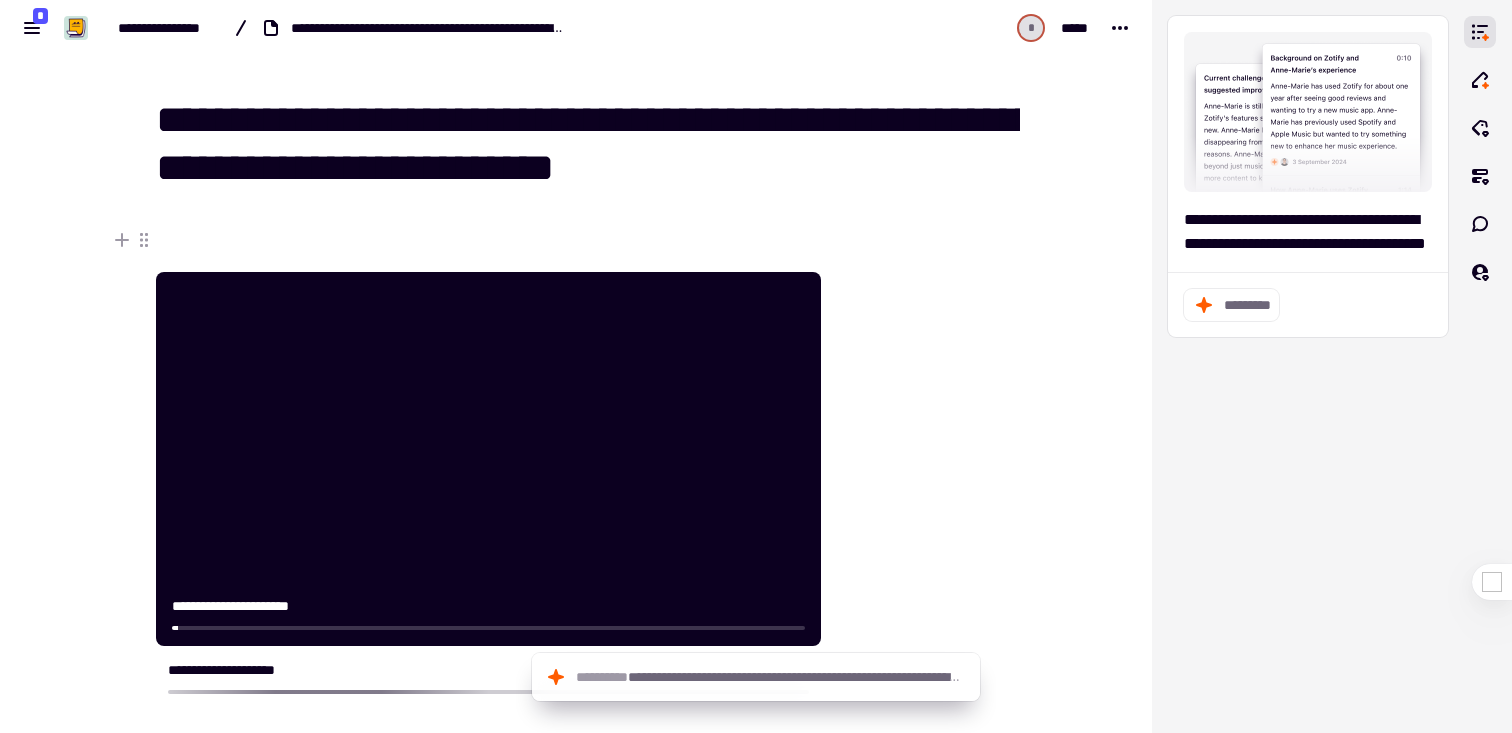 scroll, scrollTop: 0, scrollLeft: 0, axis: both 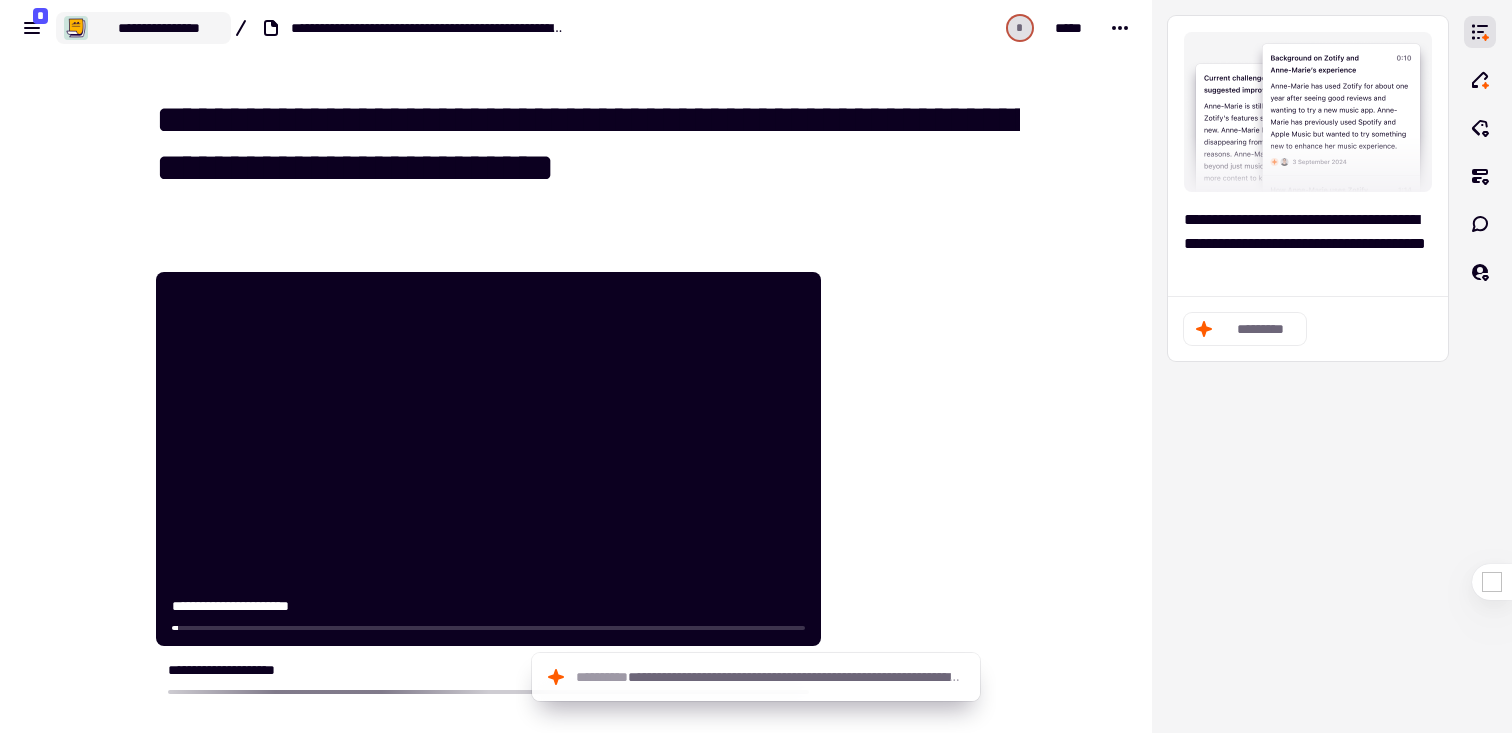 click on "**********" 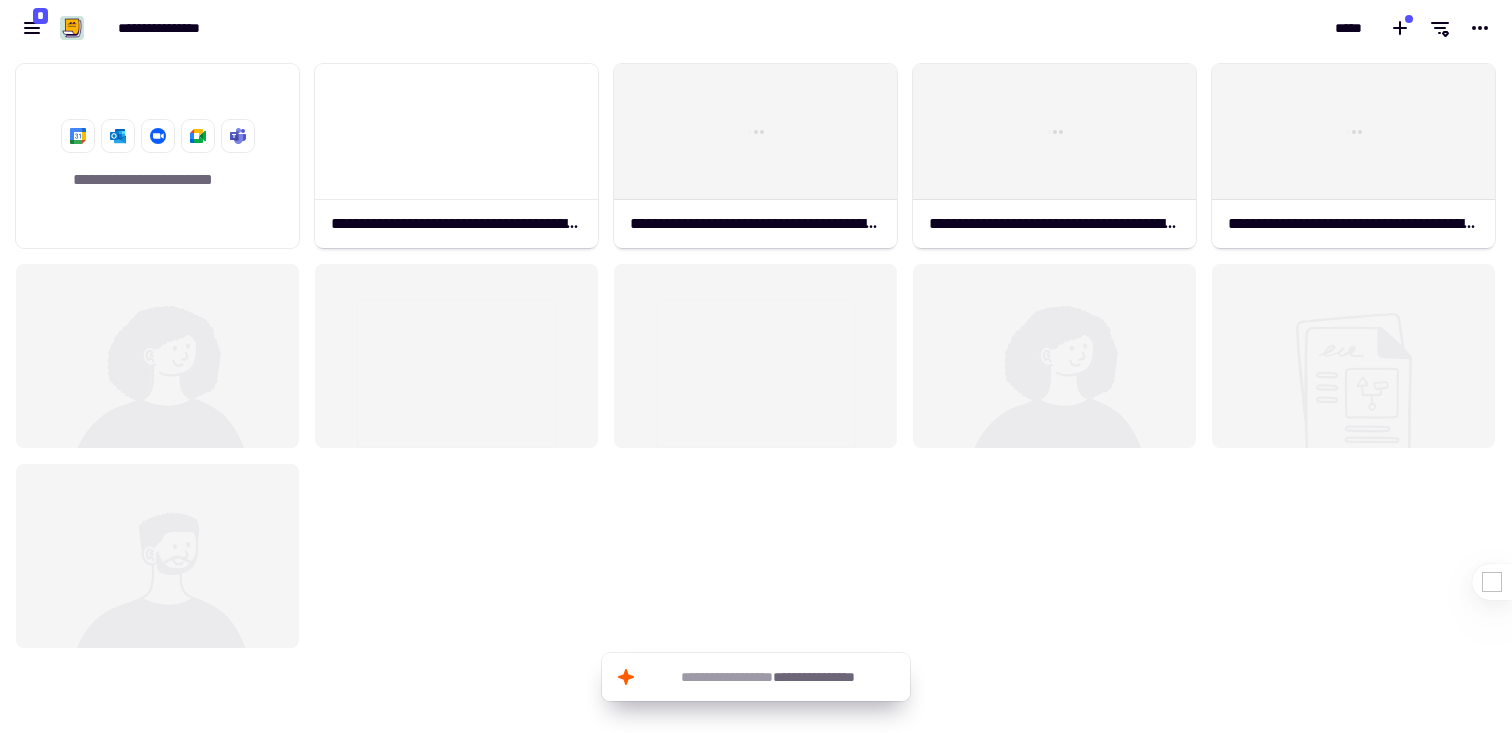 scroll, scrollTop: 1, scrollLeft: 1, axis: both 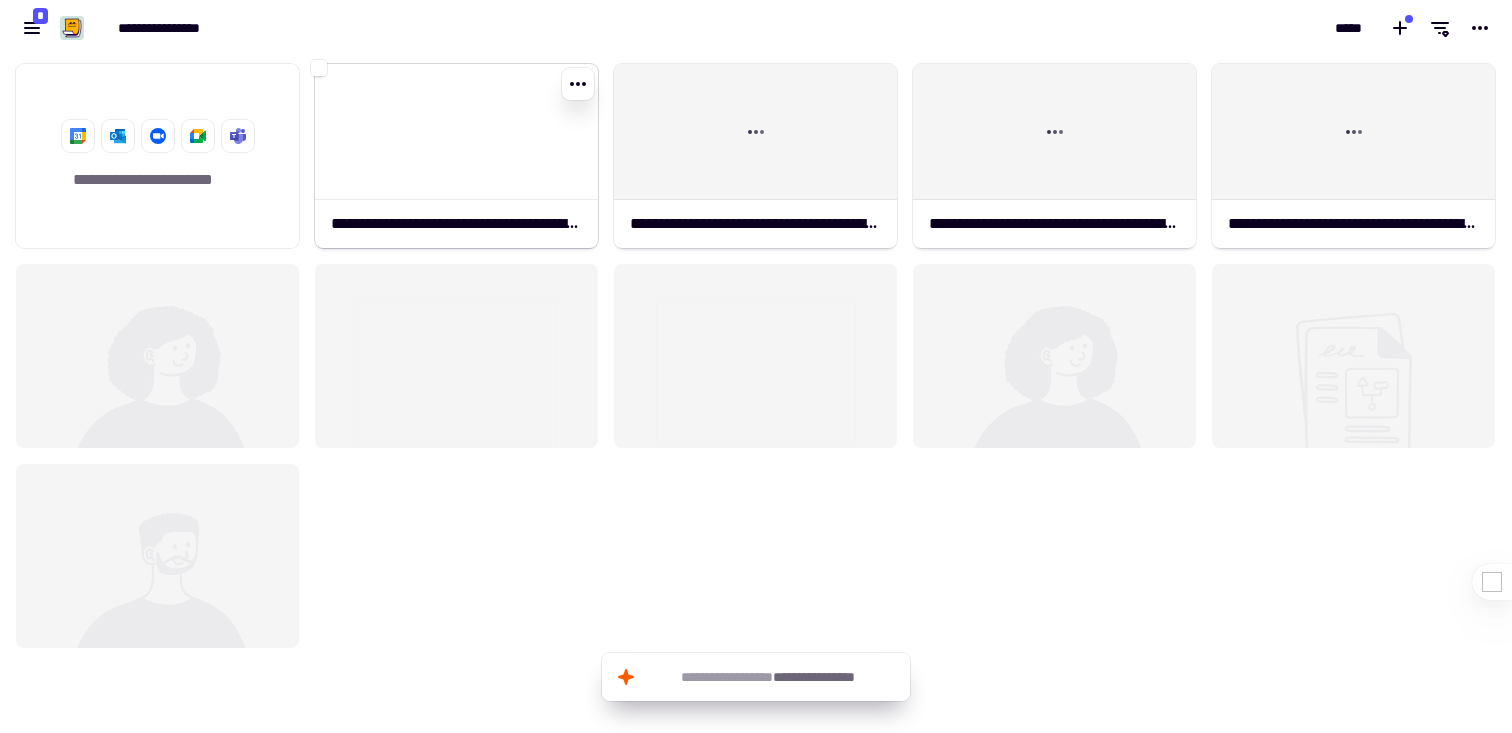 click 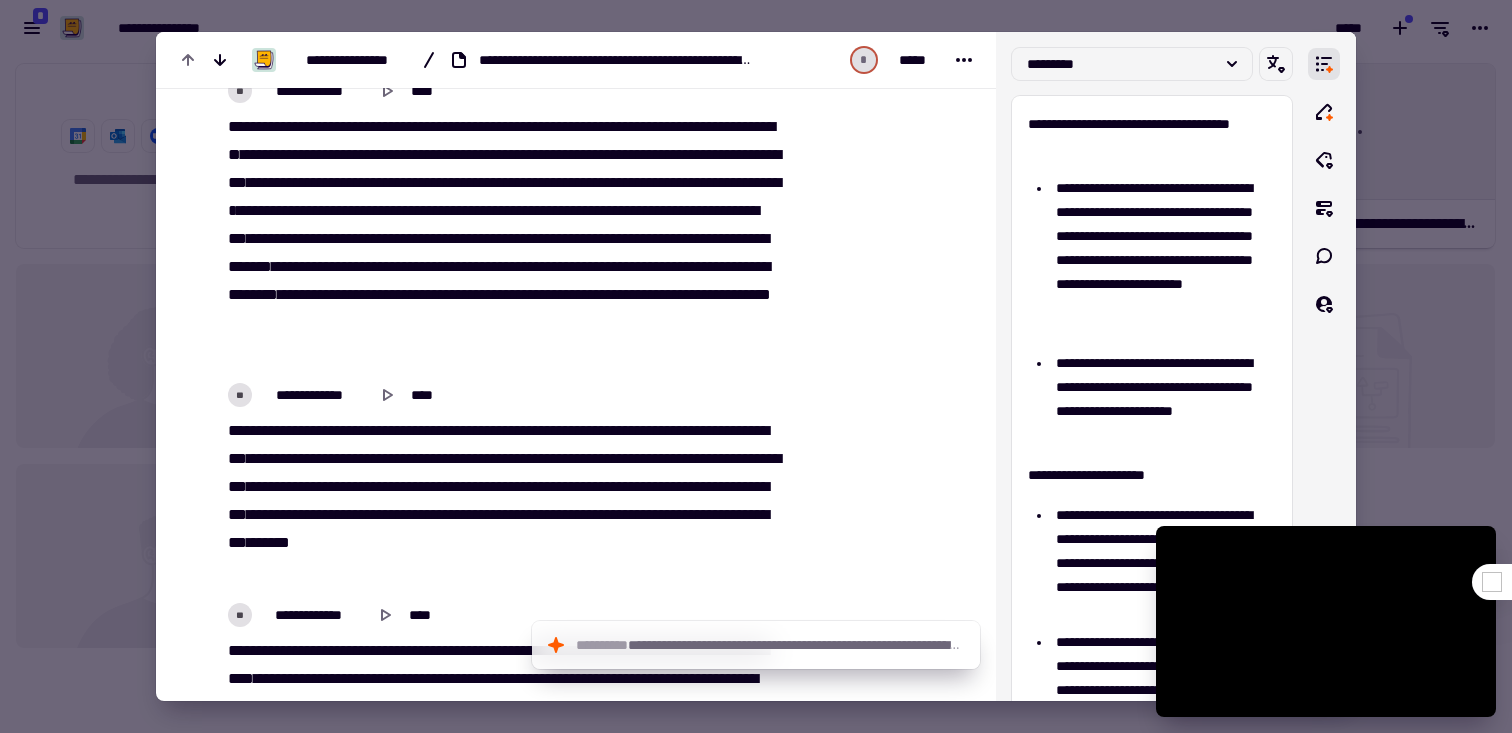 scroll, scrollTop: 944, scrollLeft: 0, axis: vertical 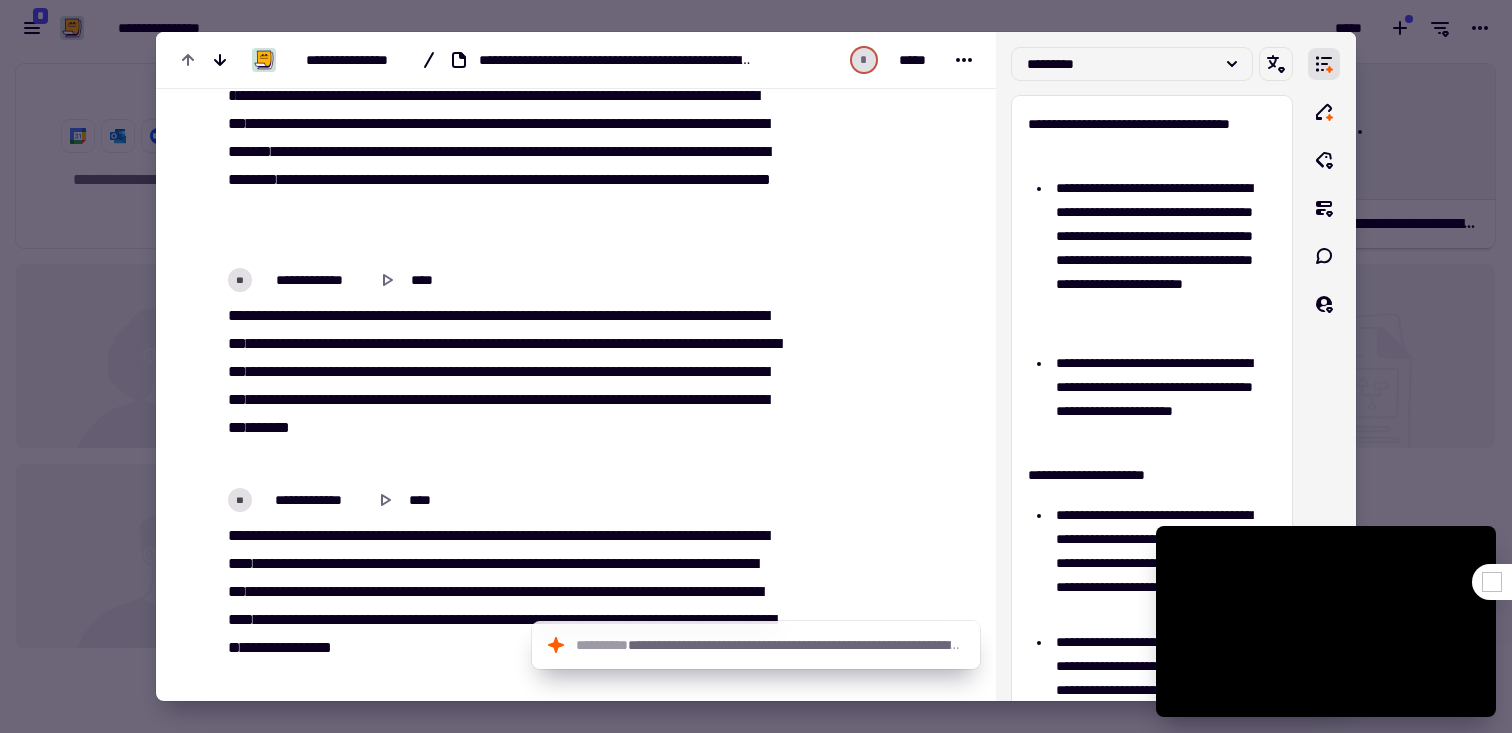 click at bounding box center [756, 366] 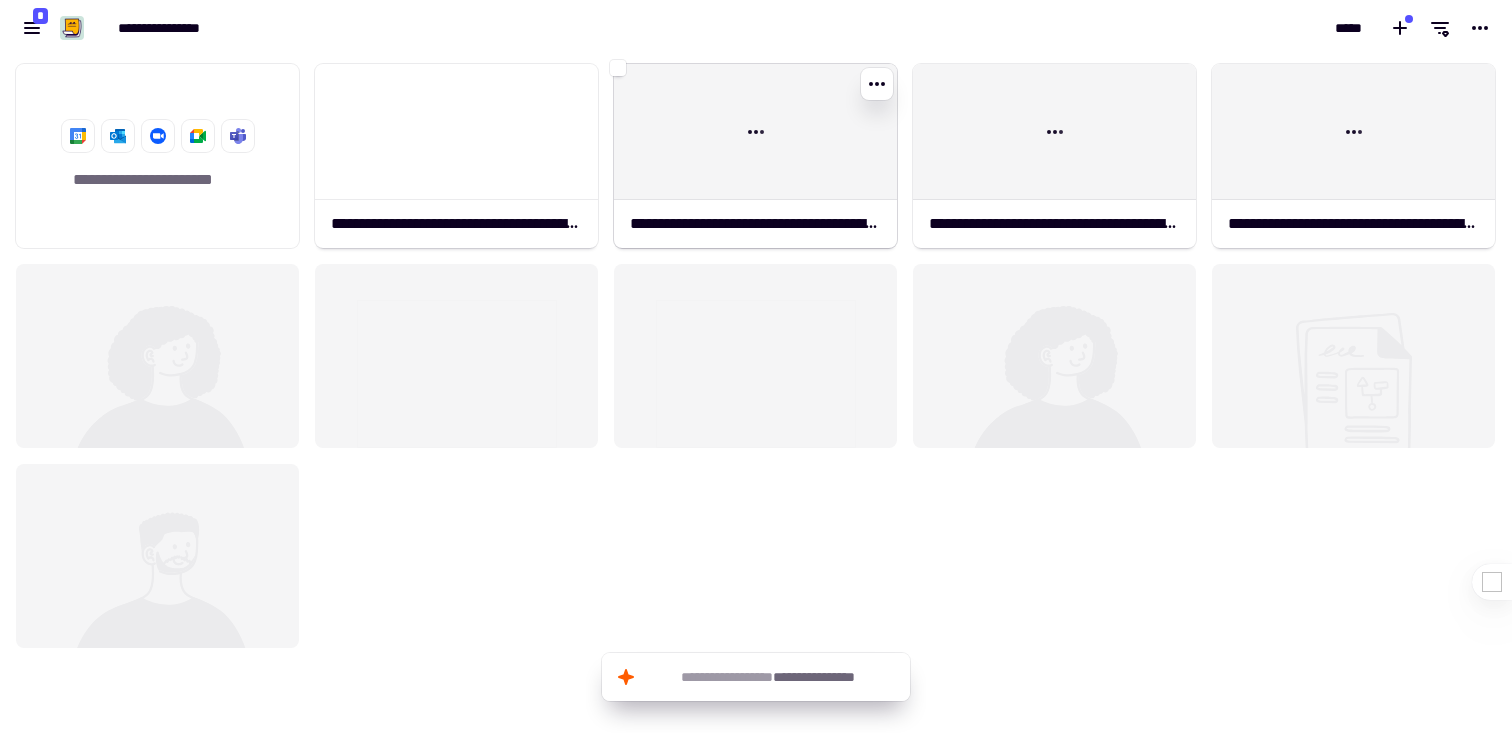 click 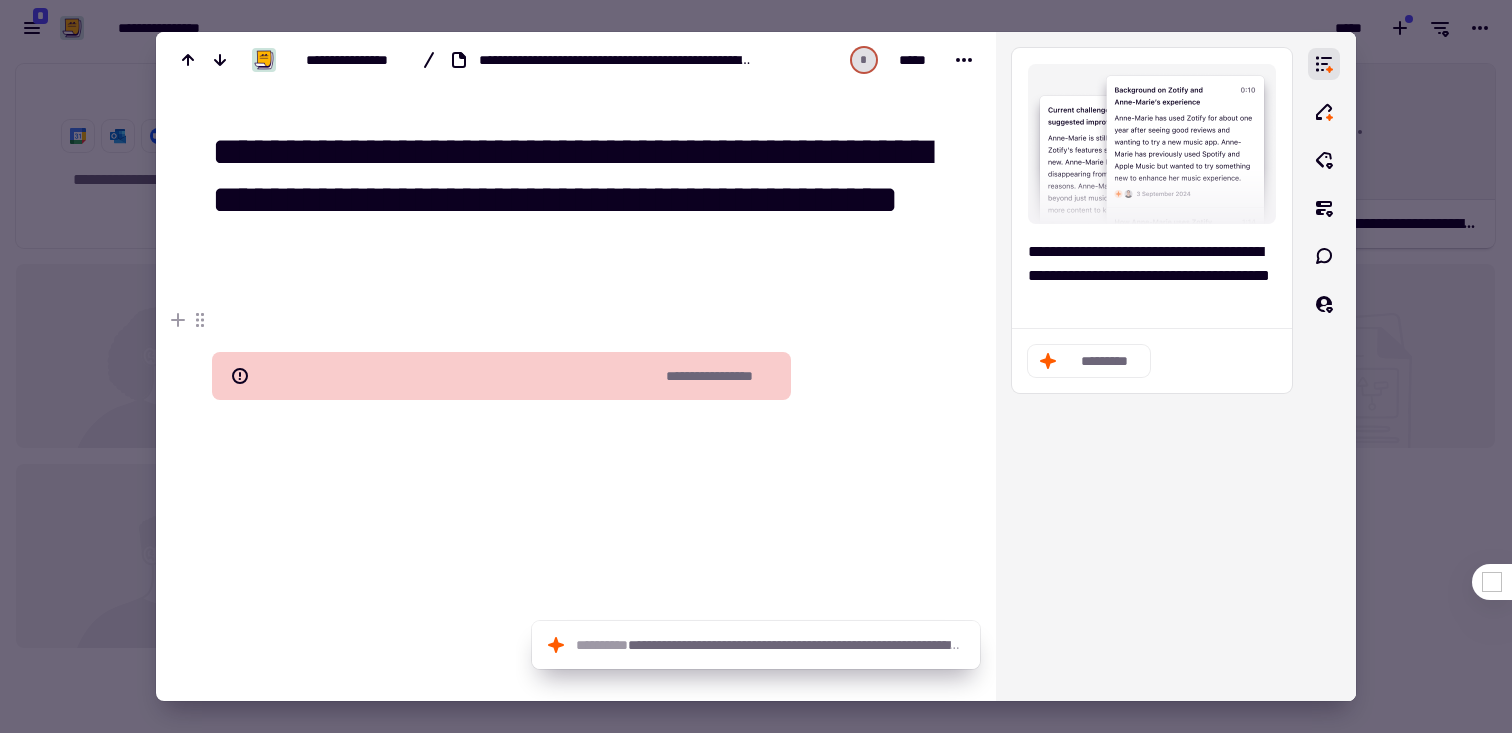 scroll, scrollTop: 5, scrollLeft: 0, axis: vertical 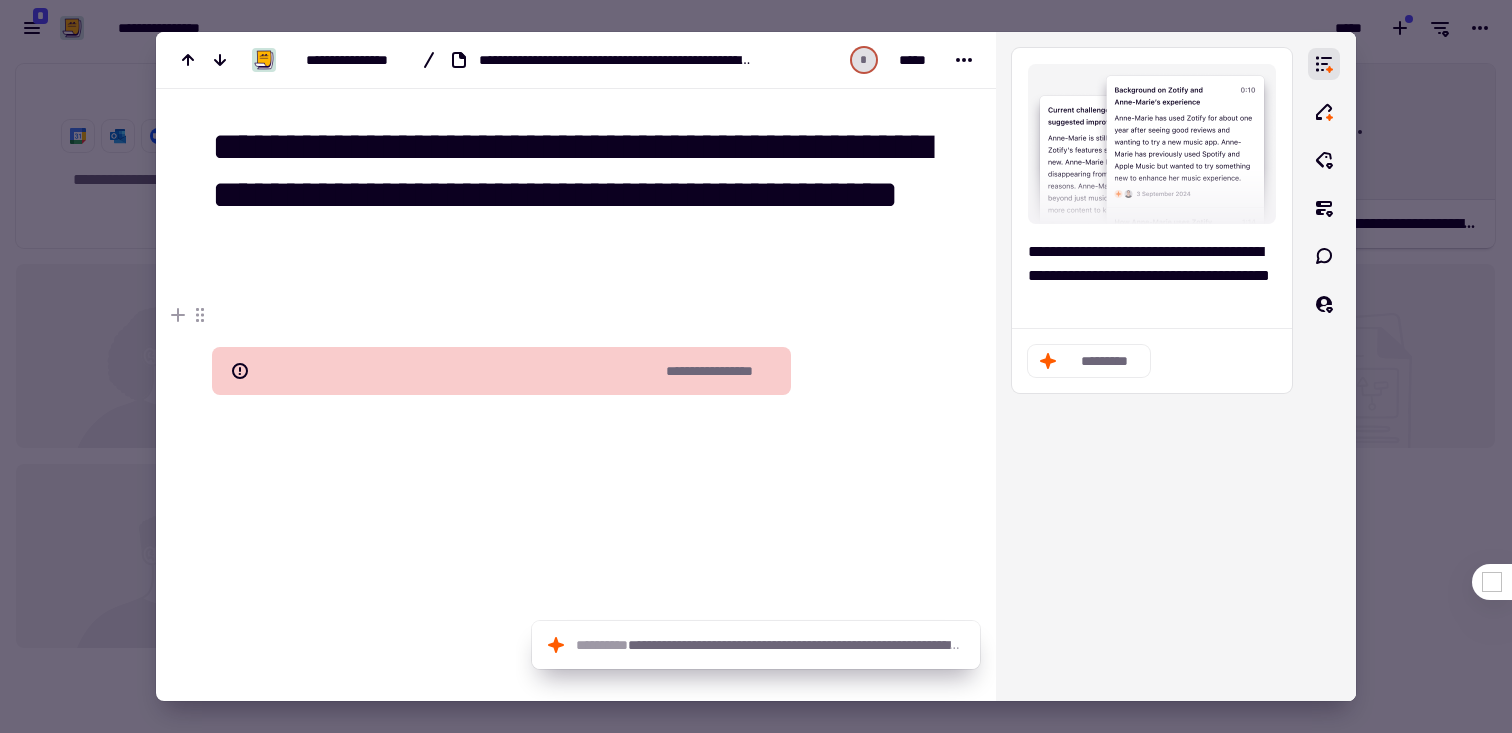 click 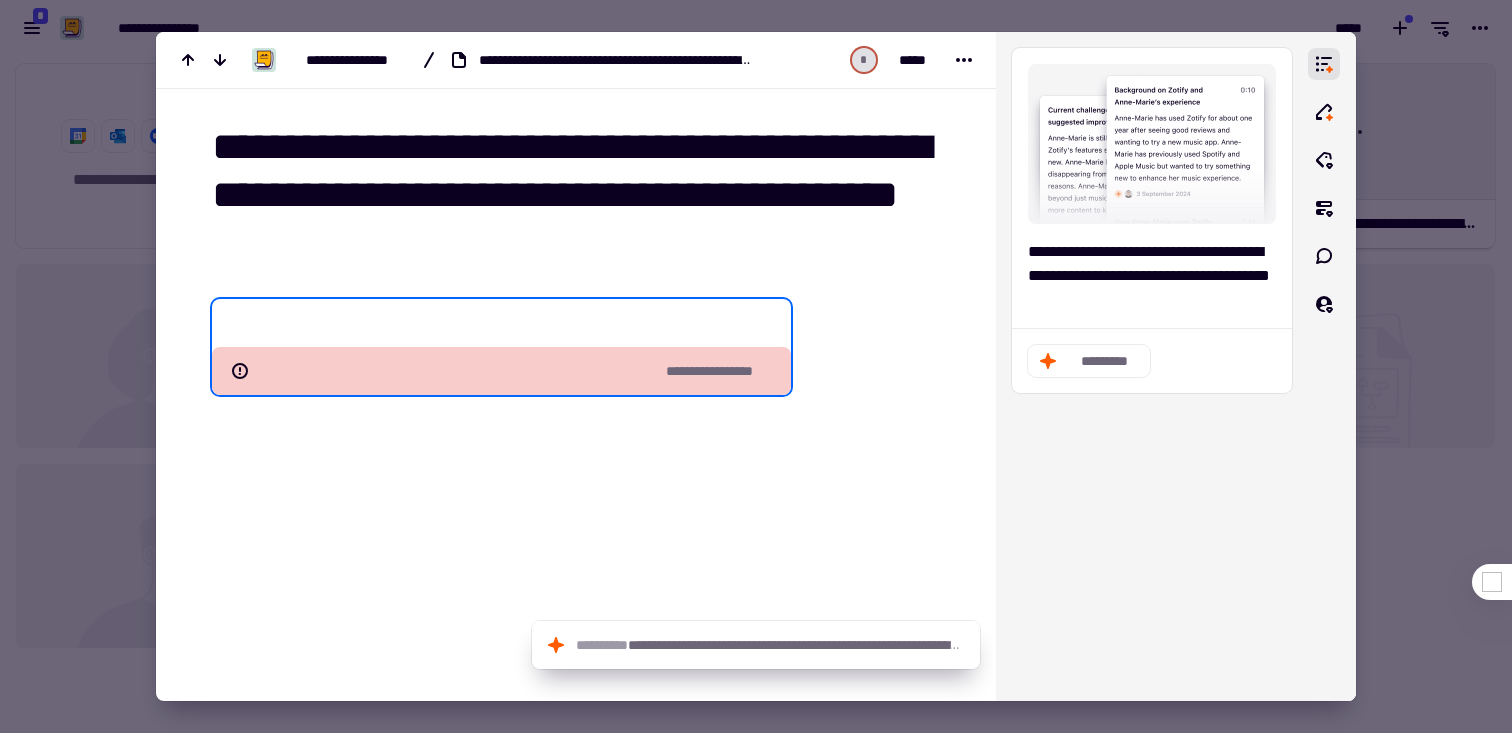 click at bounding box center (756, 366) 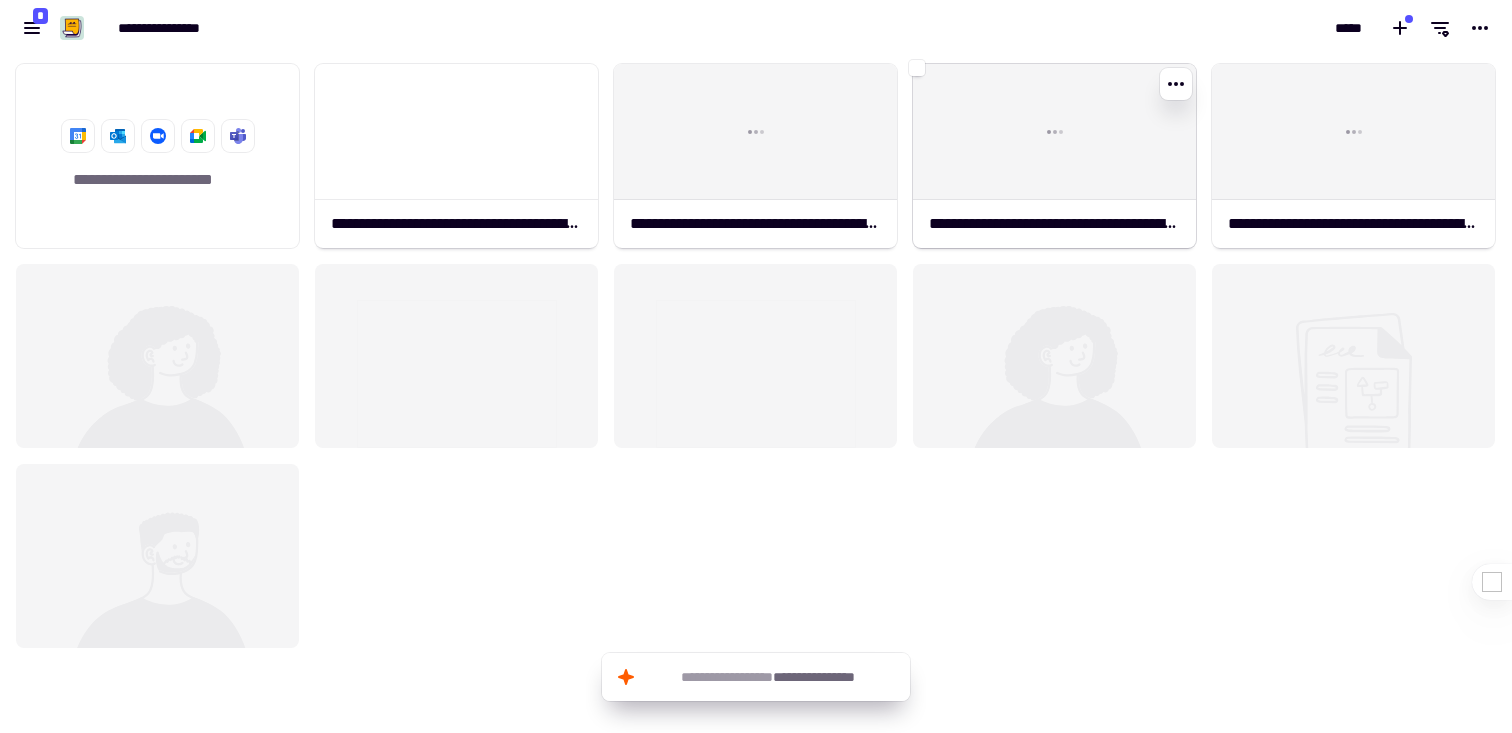 click 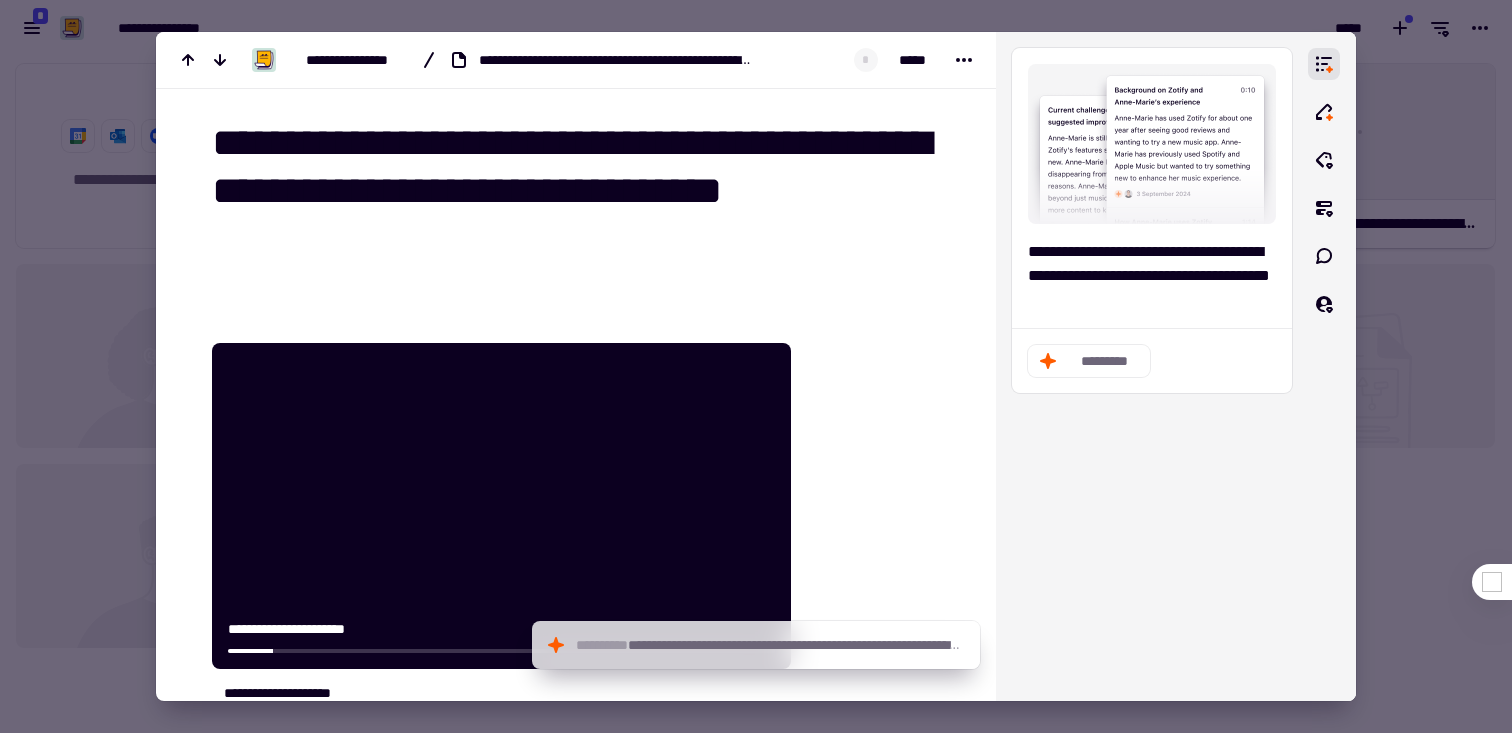 scroll, scrollTop: 0, scrollLeft: 0, axis: both 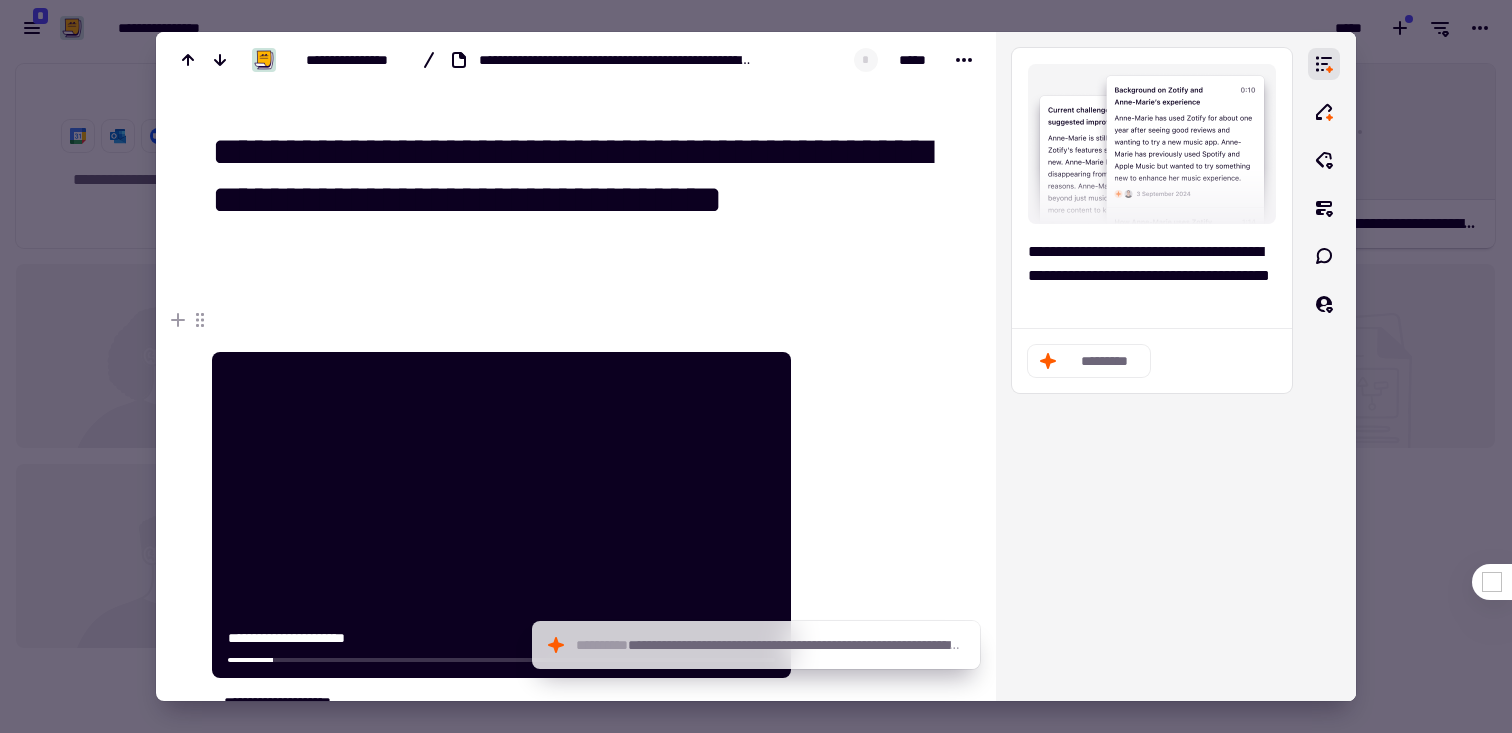 click at bounding box center (756, 366) 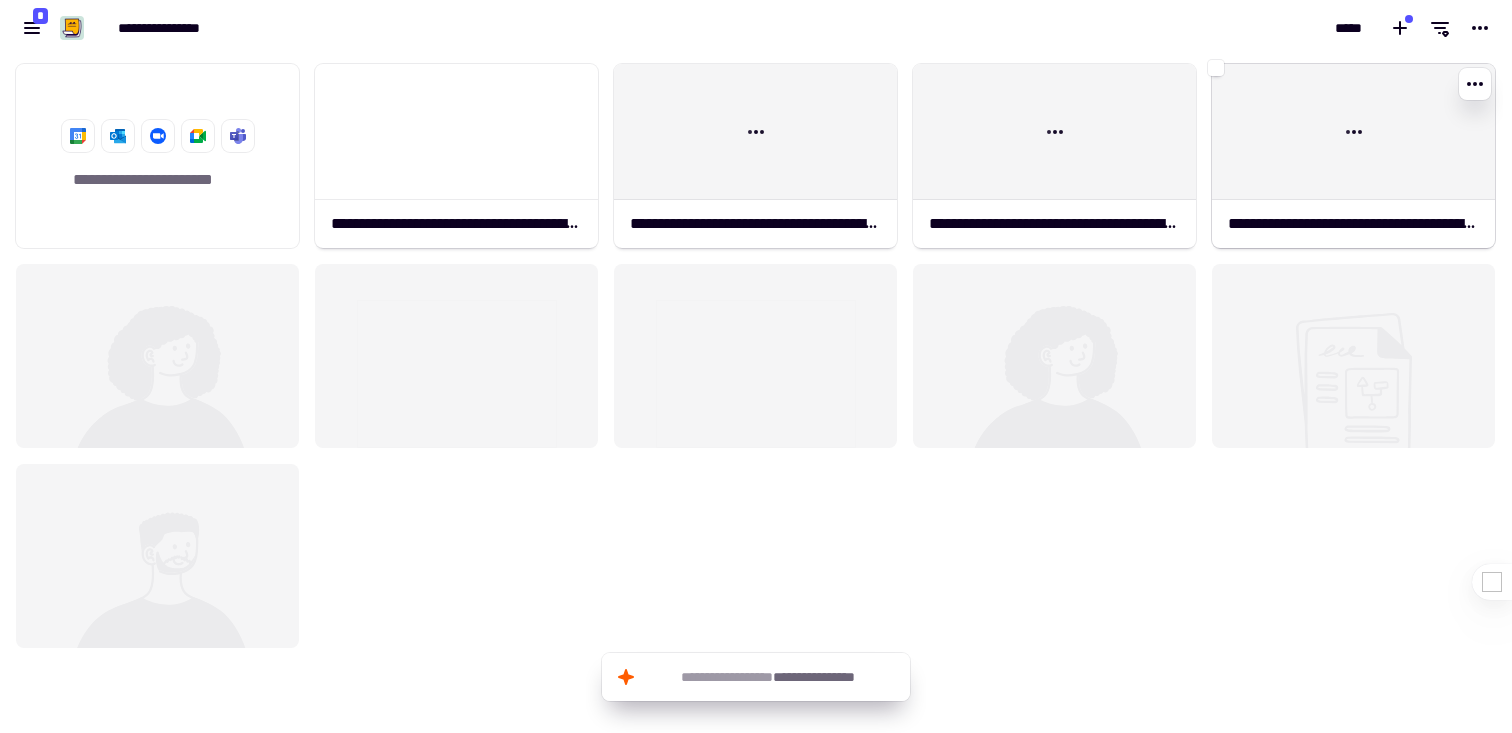 click 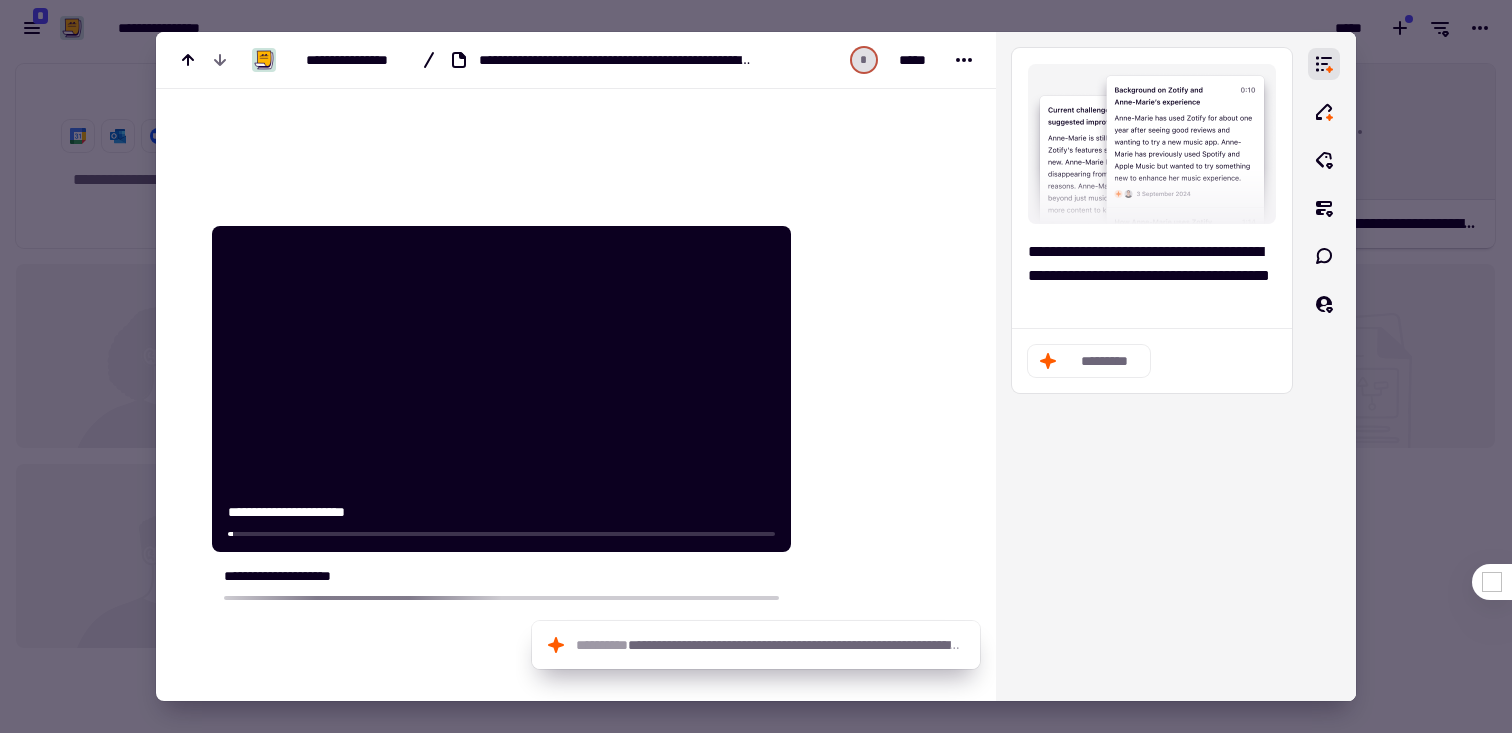 scroll, scrollTop: 0, scrollLeft: 0, axis: both 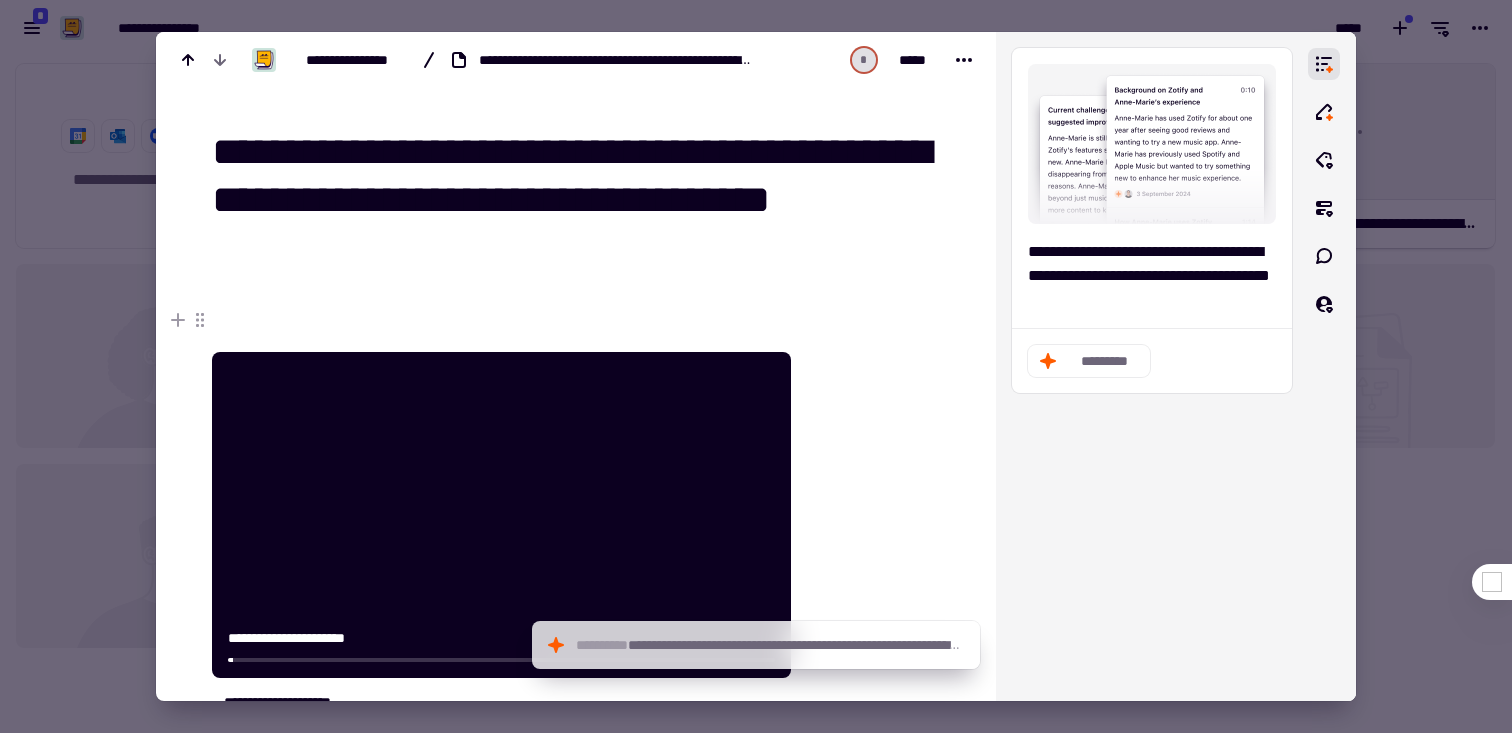 click at bounding box center (756, 366) 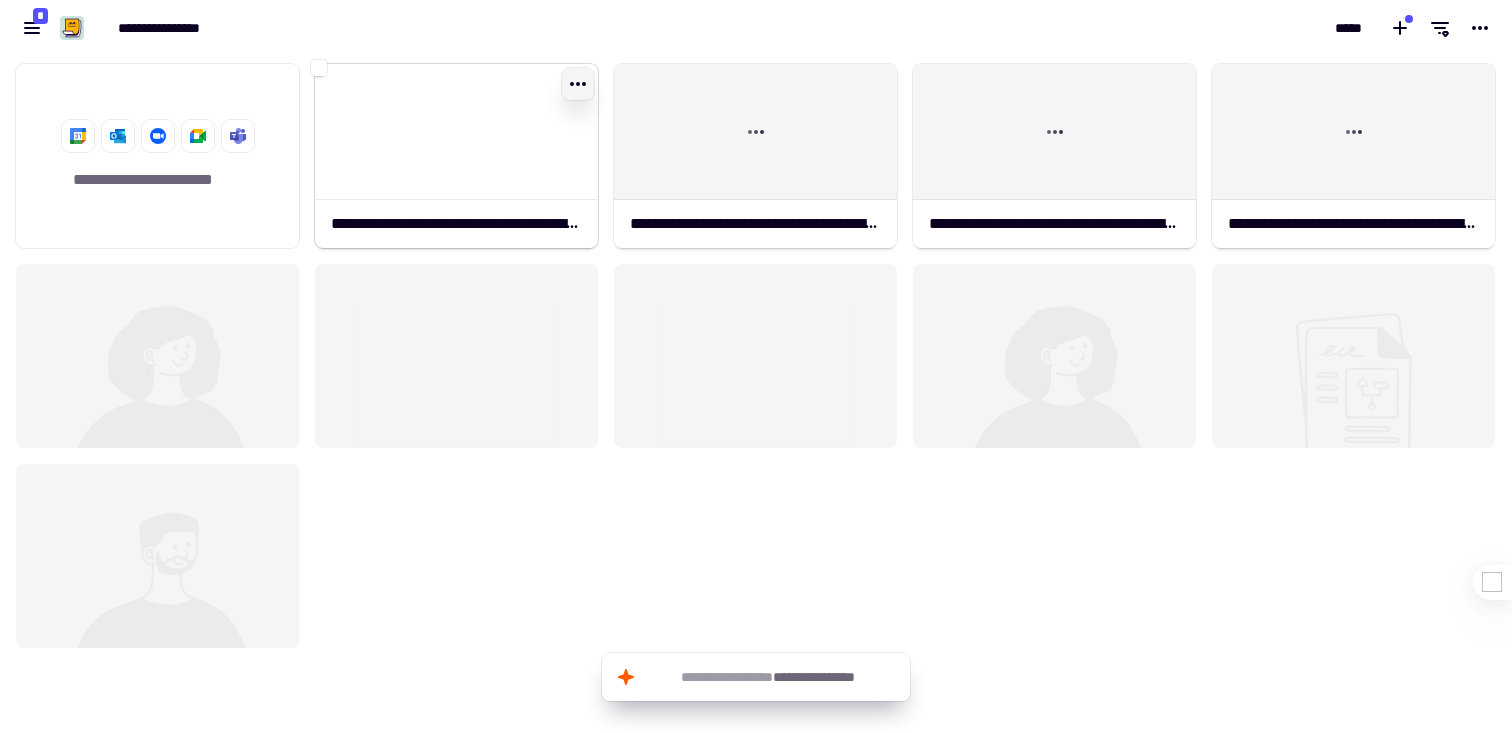 click 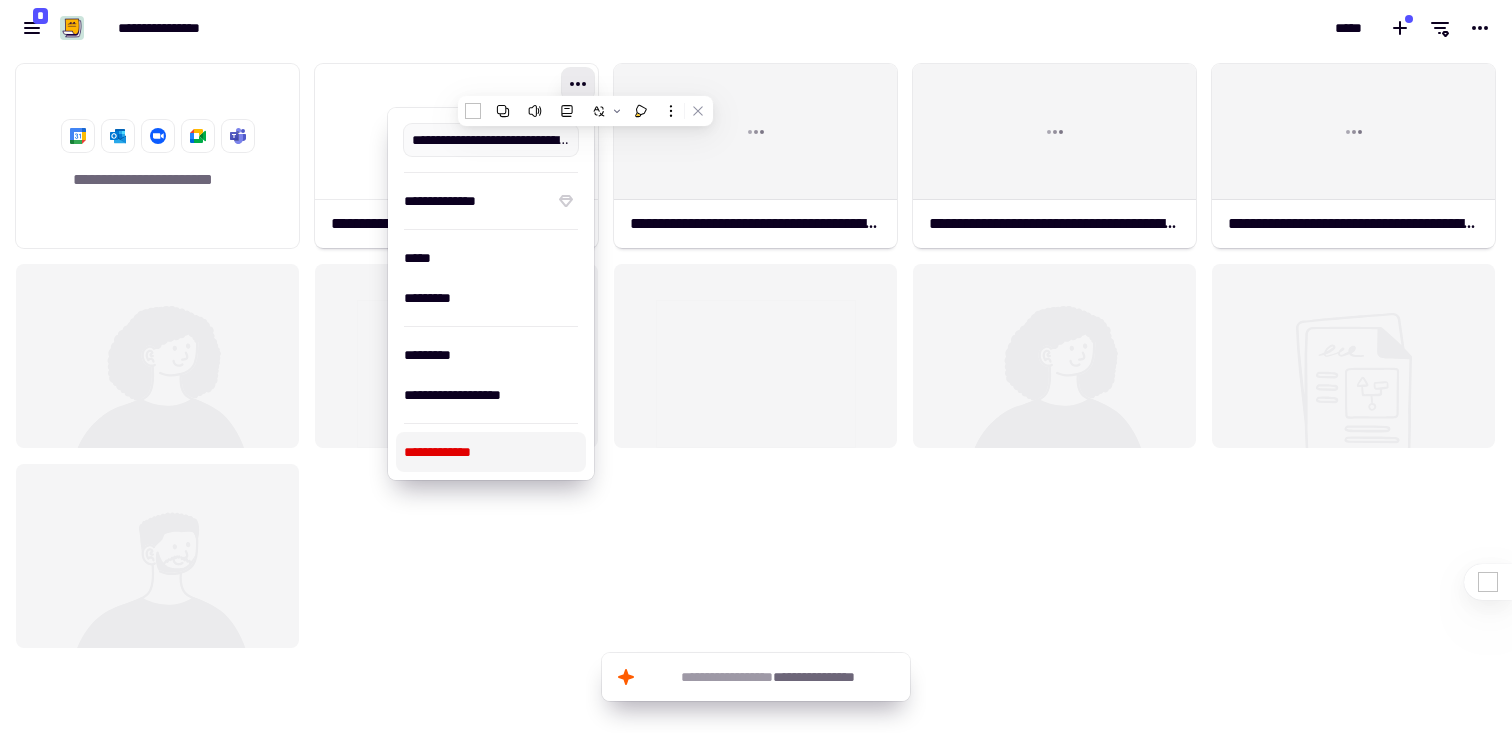 click on "**********" at bounding box center (491, 452) 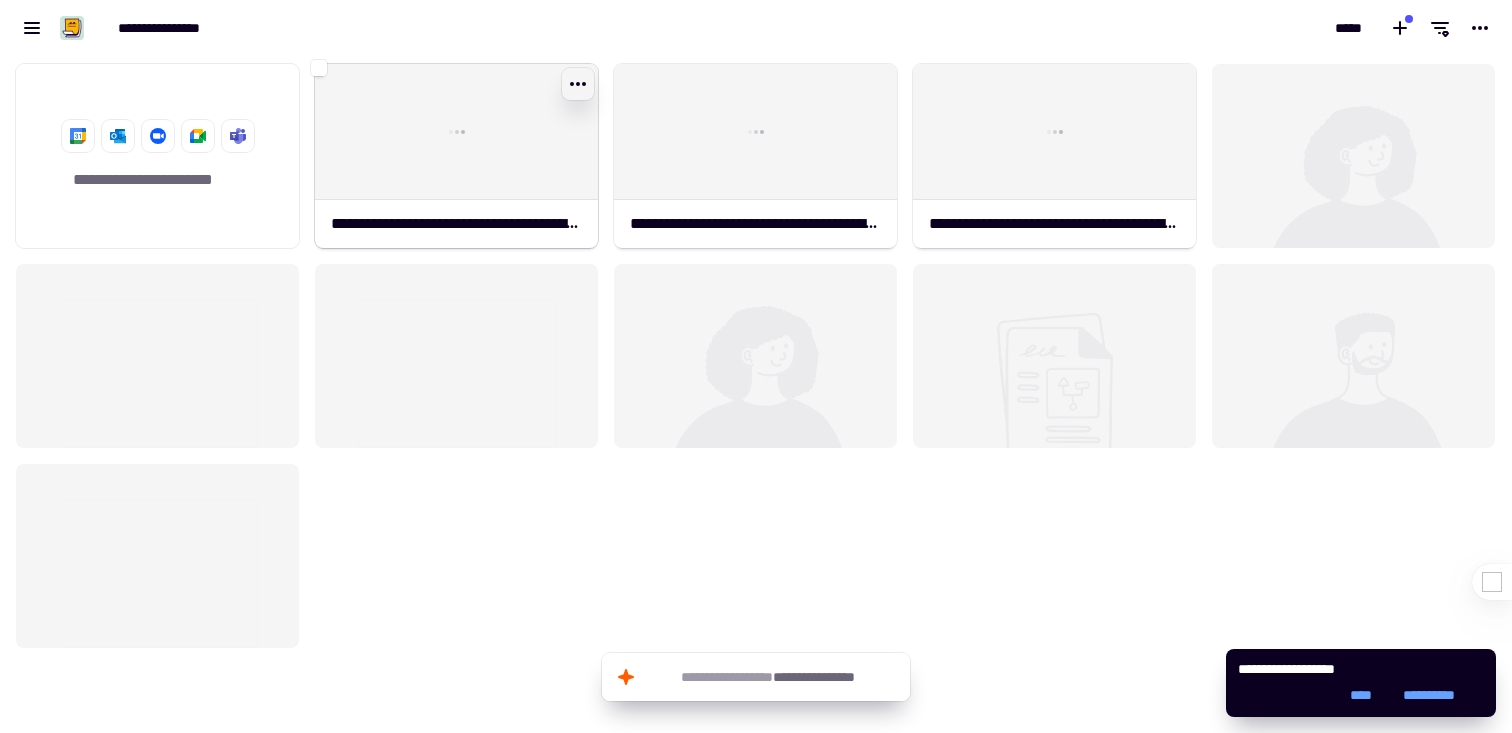 click 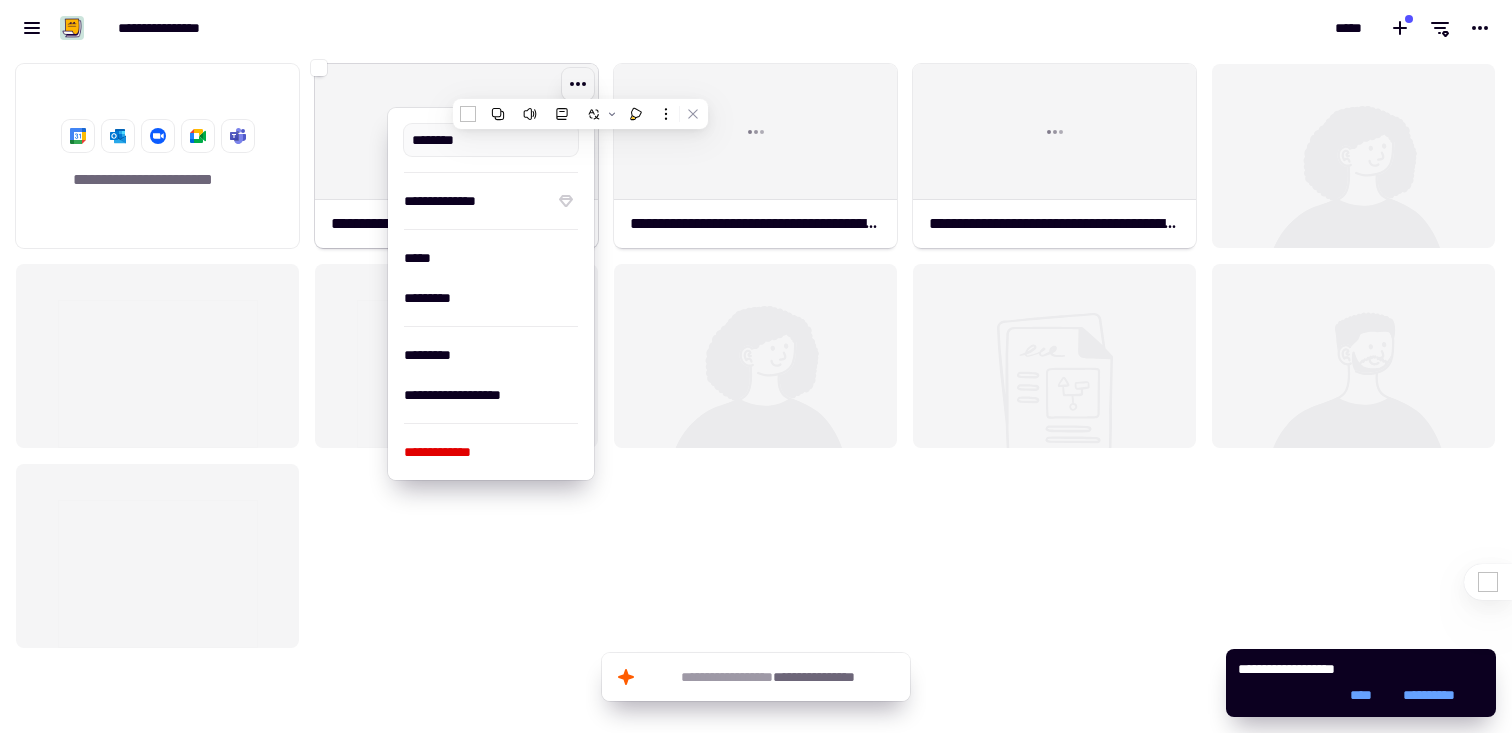 type on "**********" 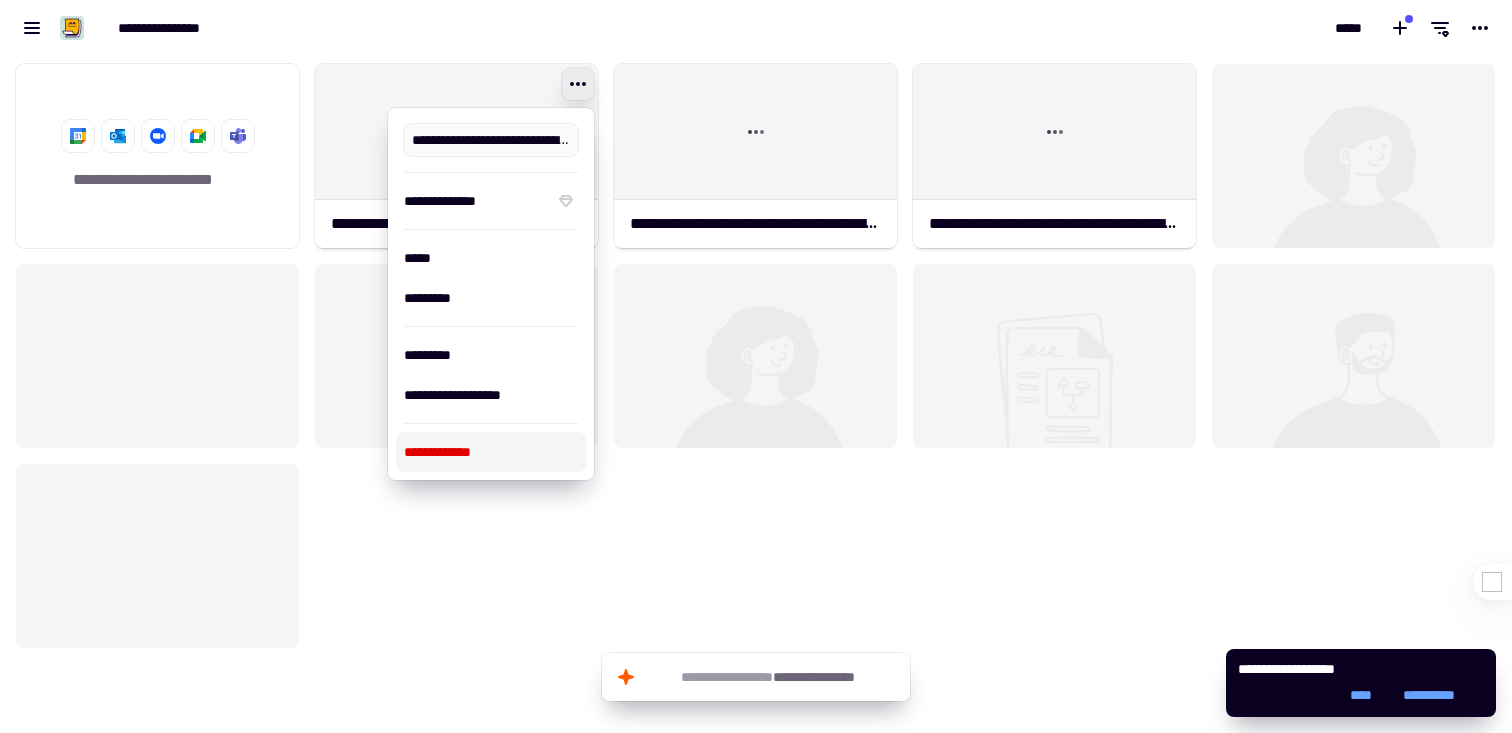 click on "**********" at bounding box center [491, 452] 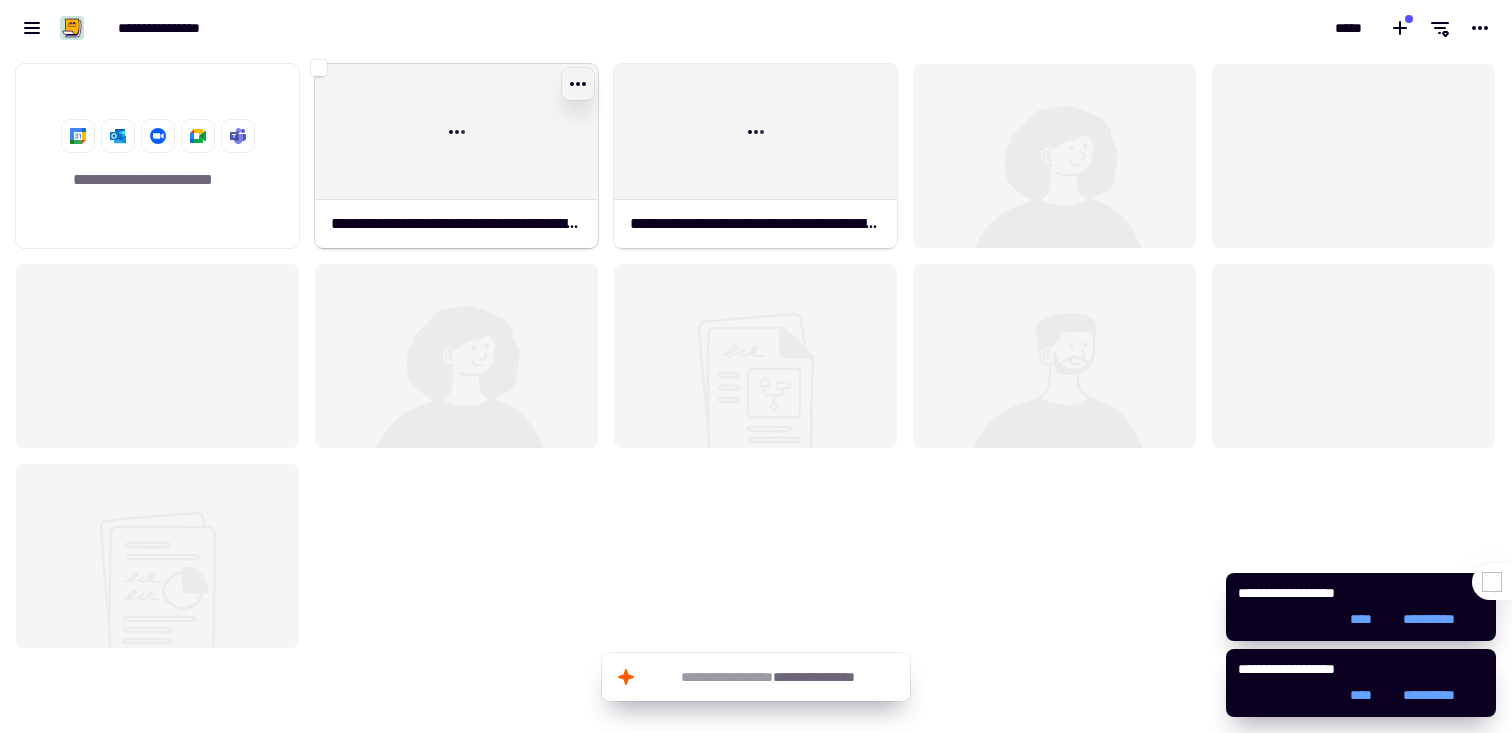 click 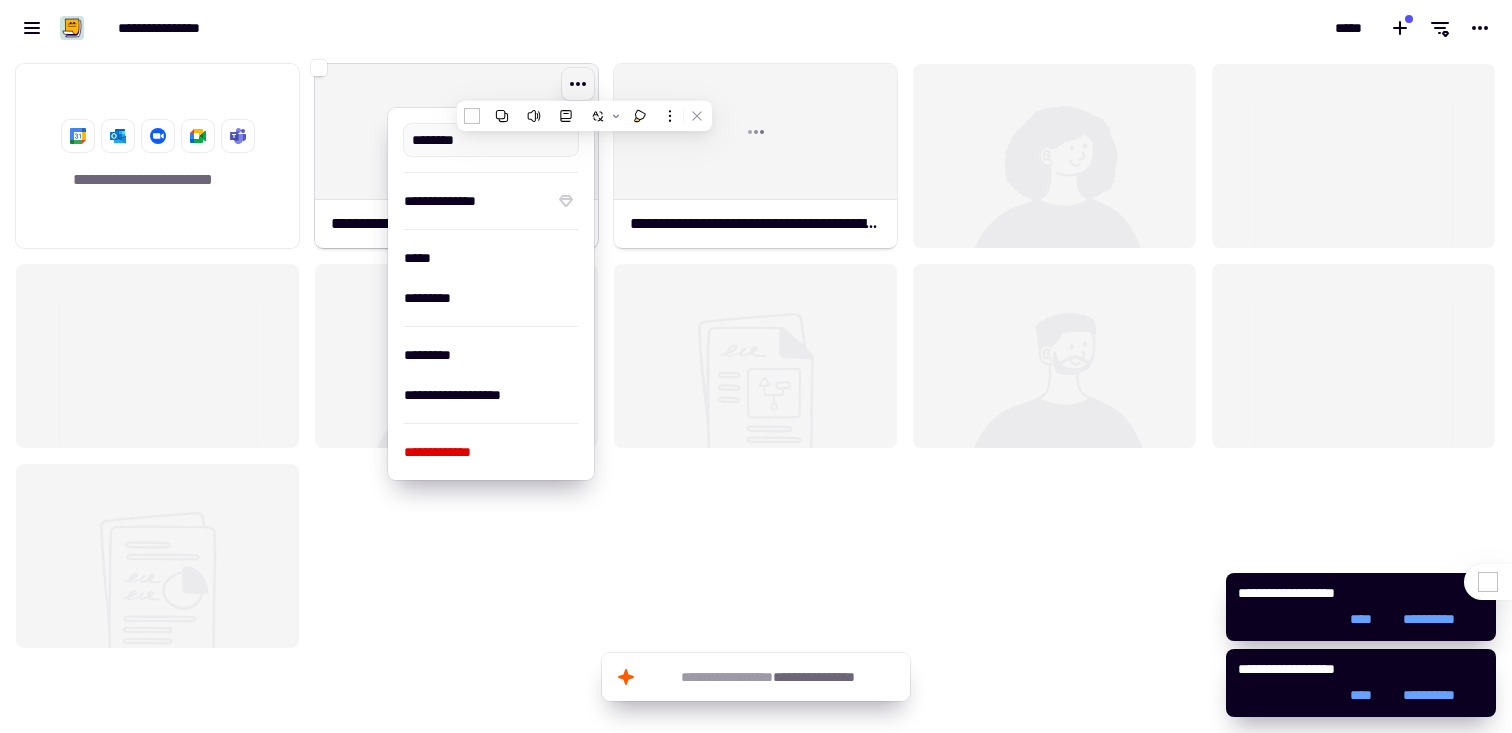 type on "**********" 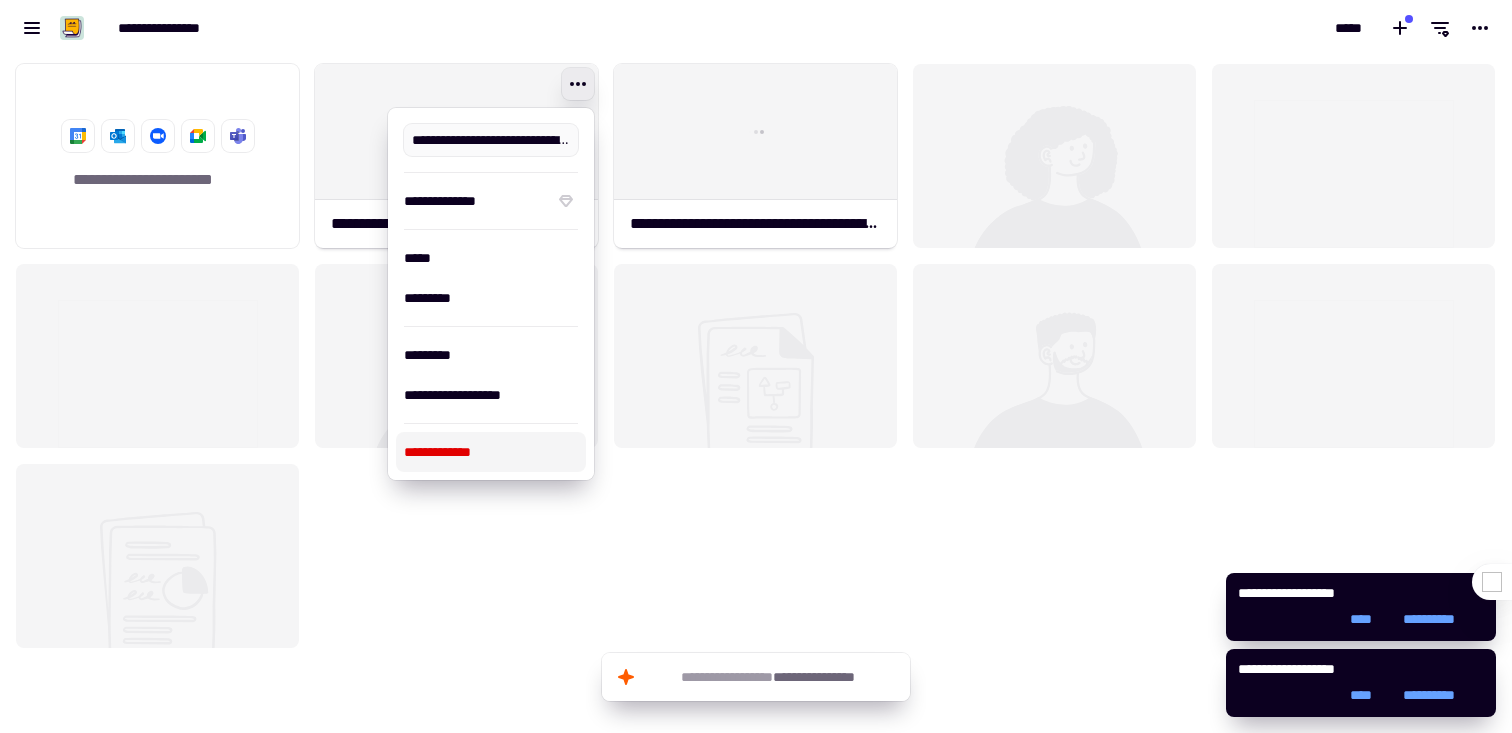 click on "**********" at bounding box center [491, 452] 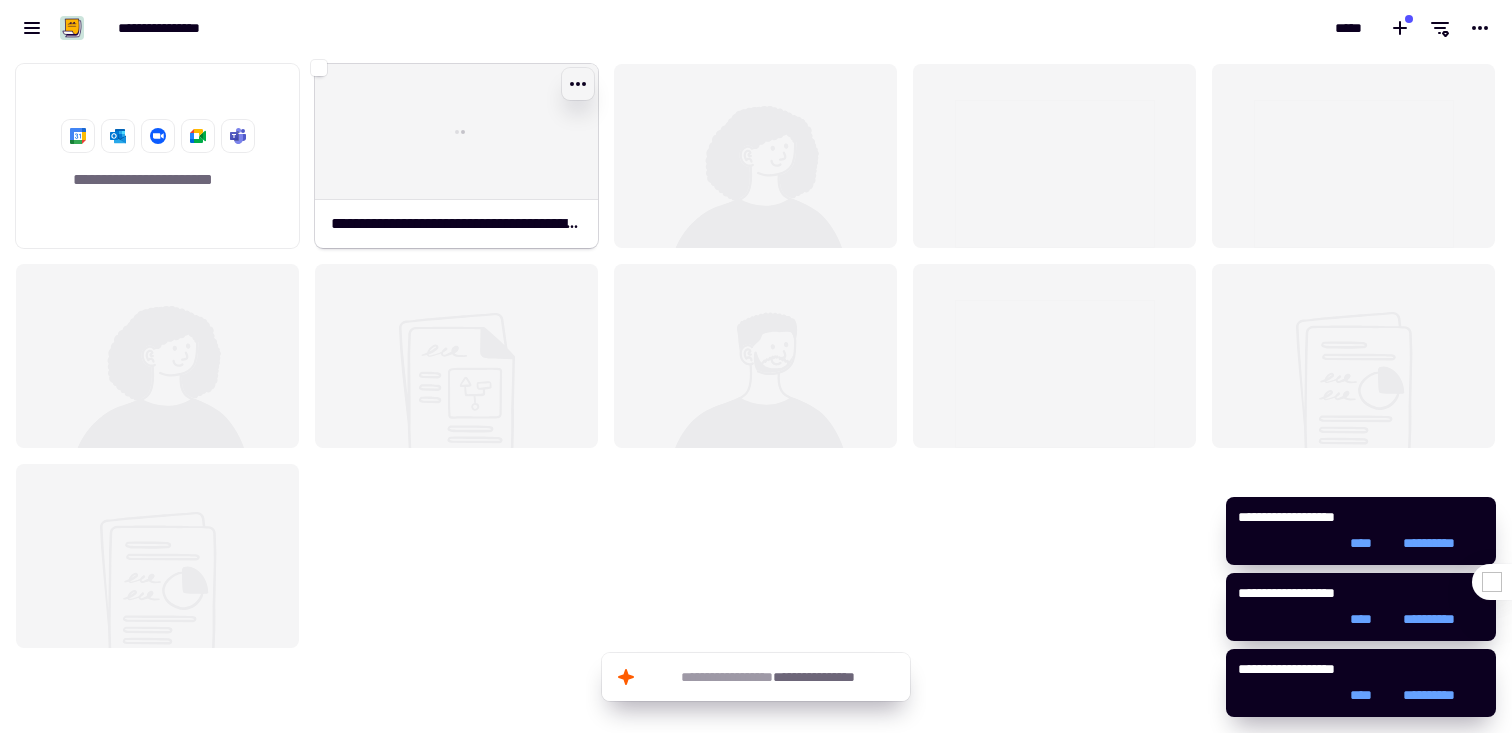 click 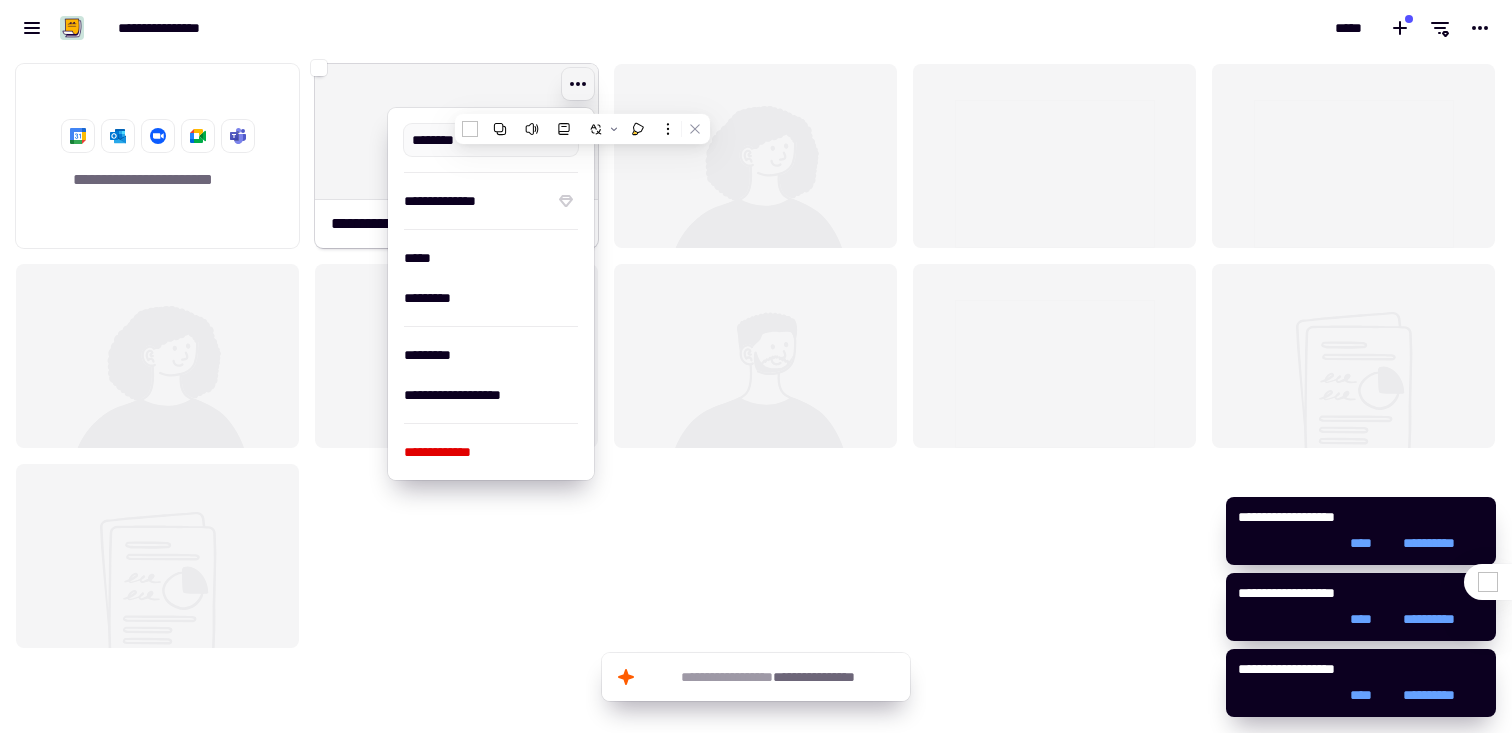 type on "**********" 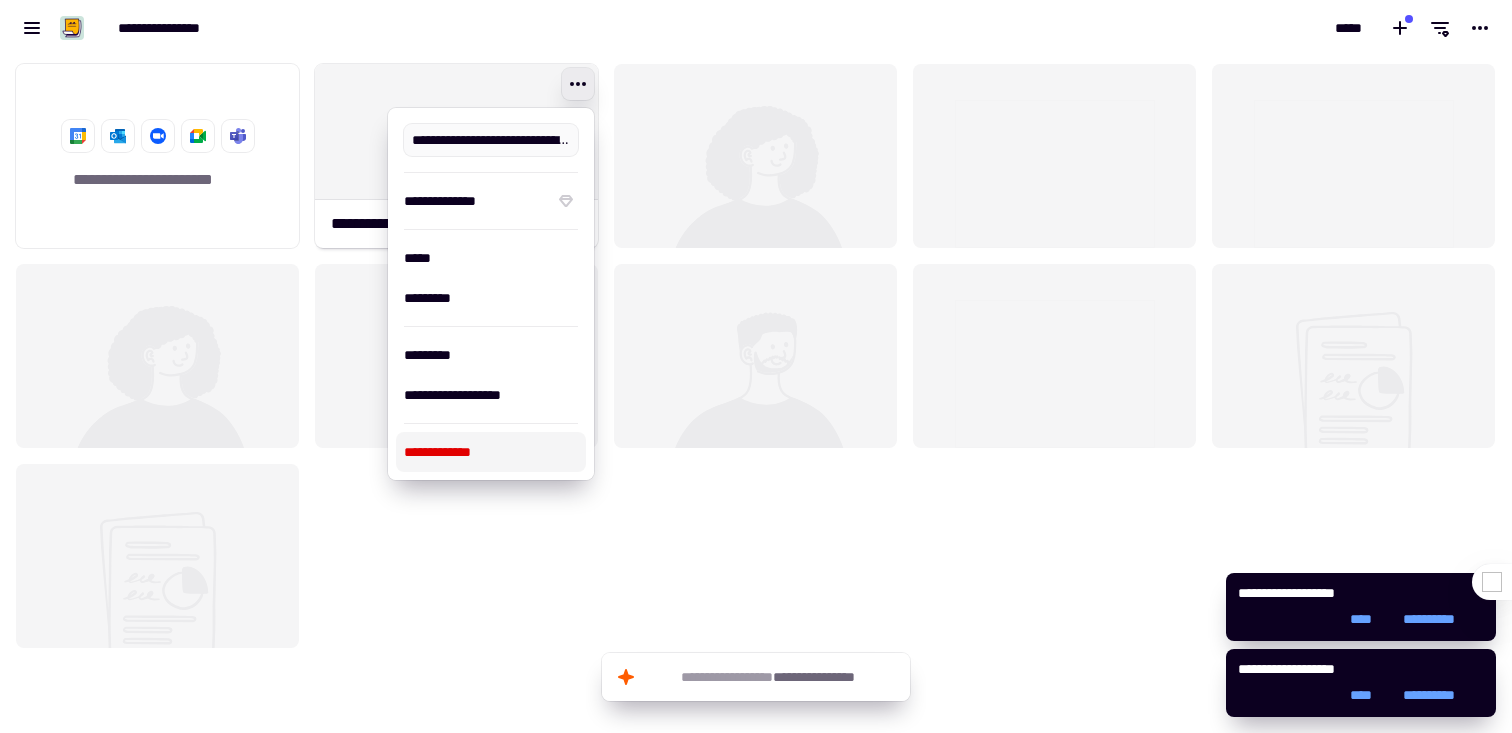 click on "**********" at bounding box center (491, 452) 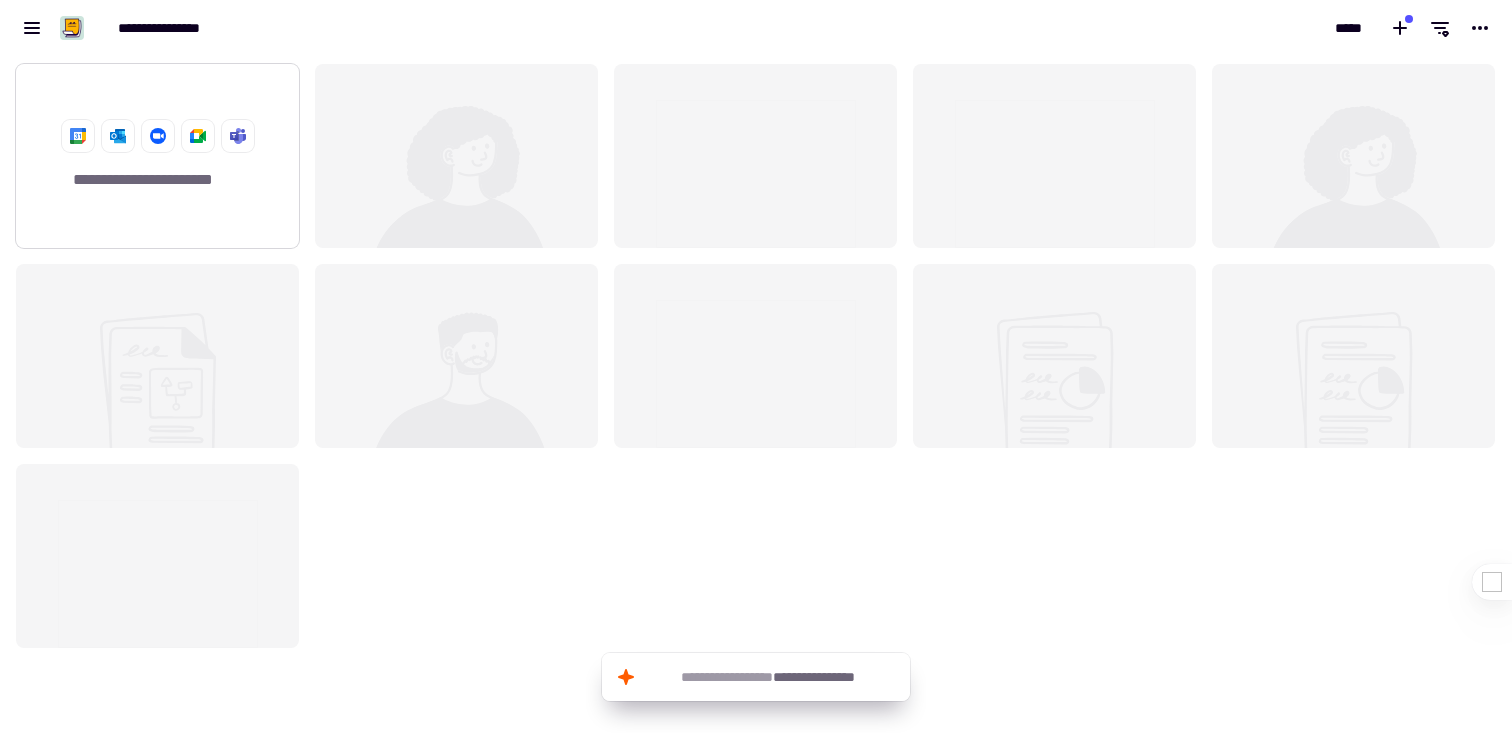 click on "**********" 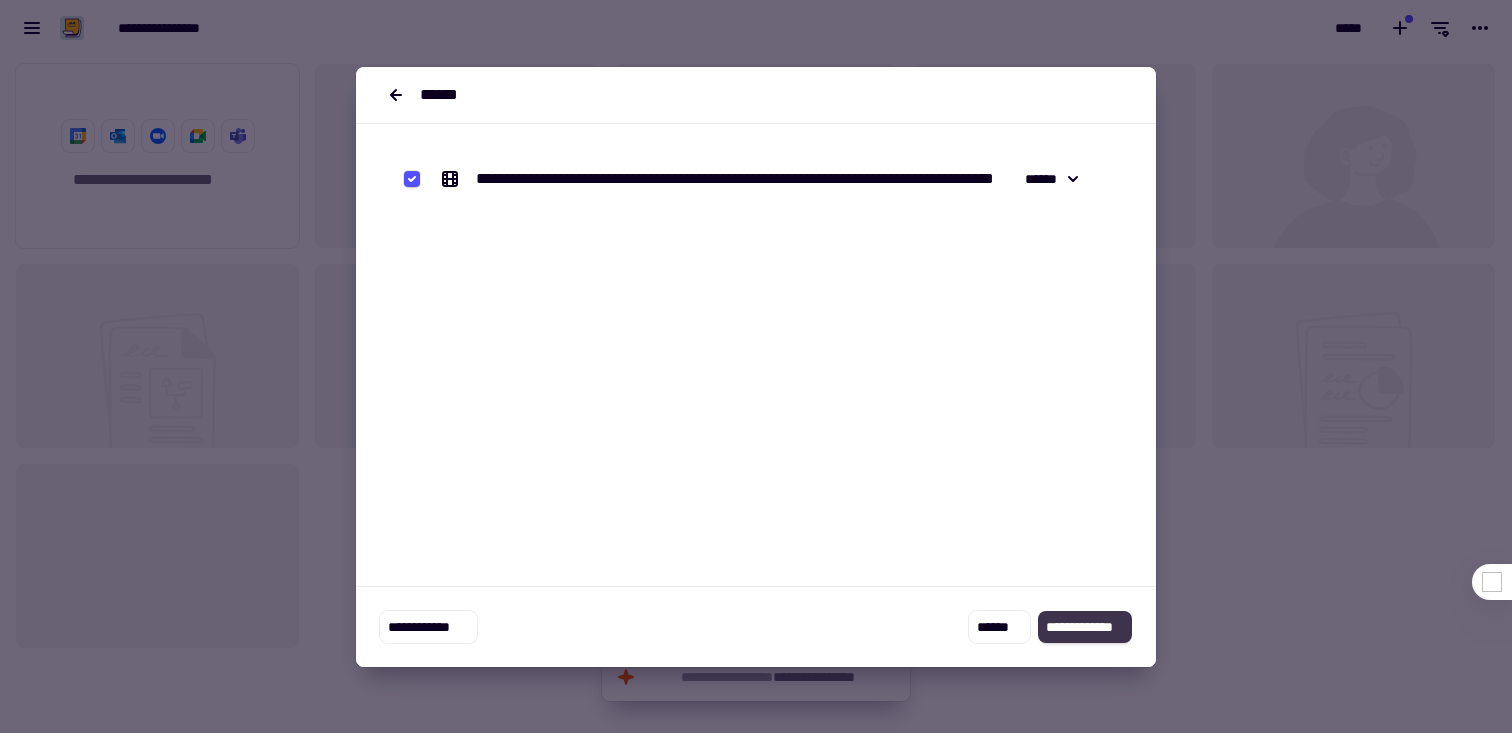 click on "**********" 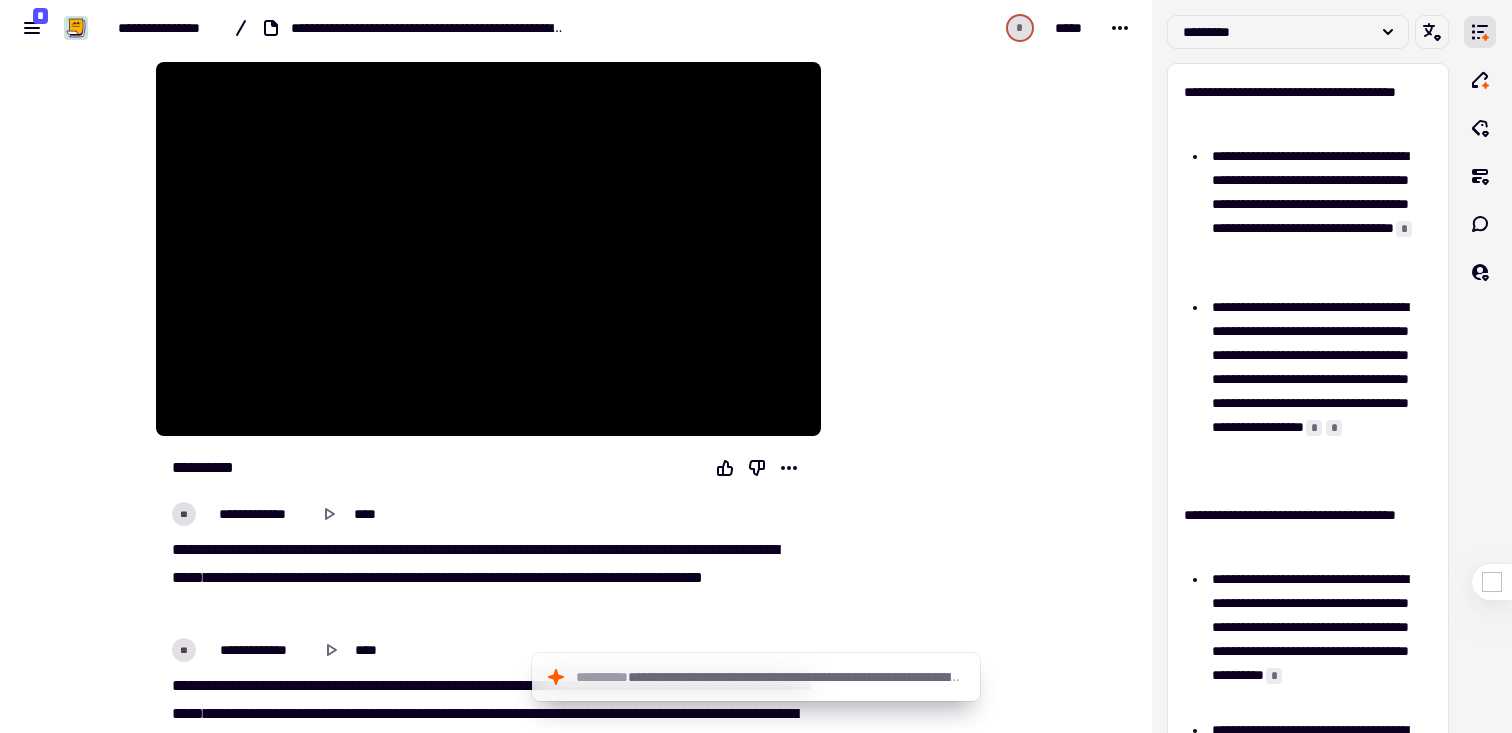scroll, scrollTop: 0, scrollLeft: 0, axis: both 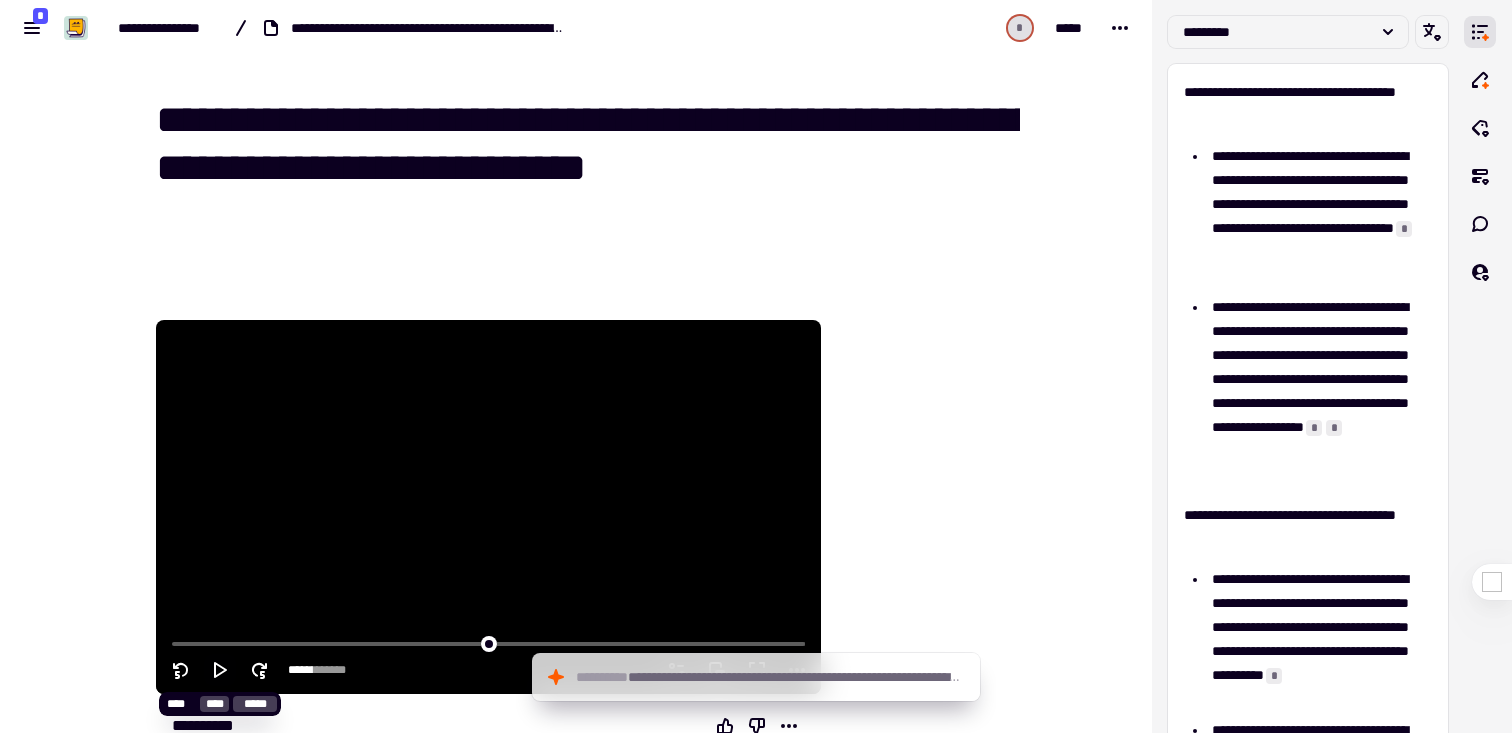 click 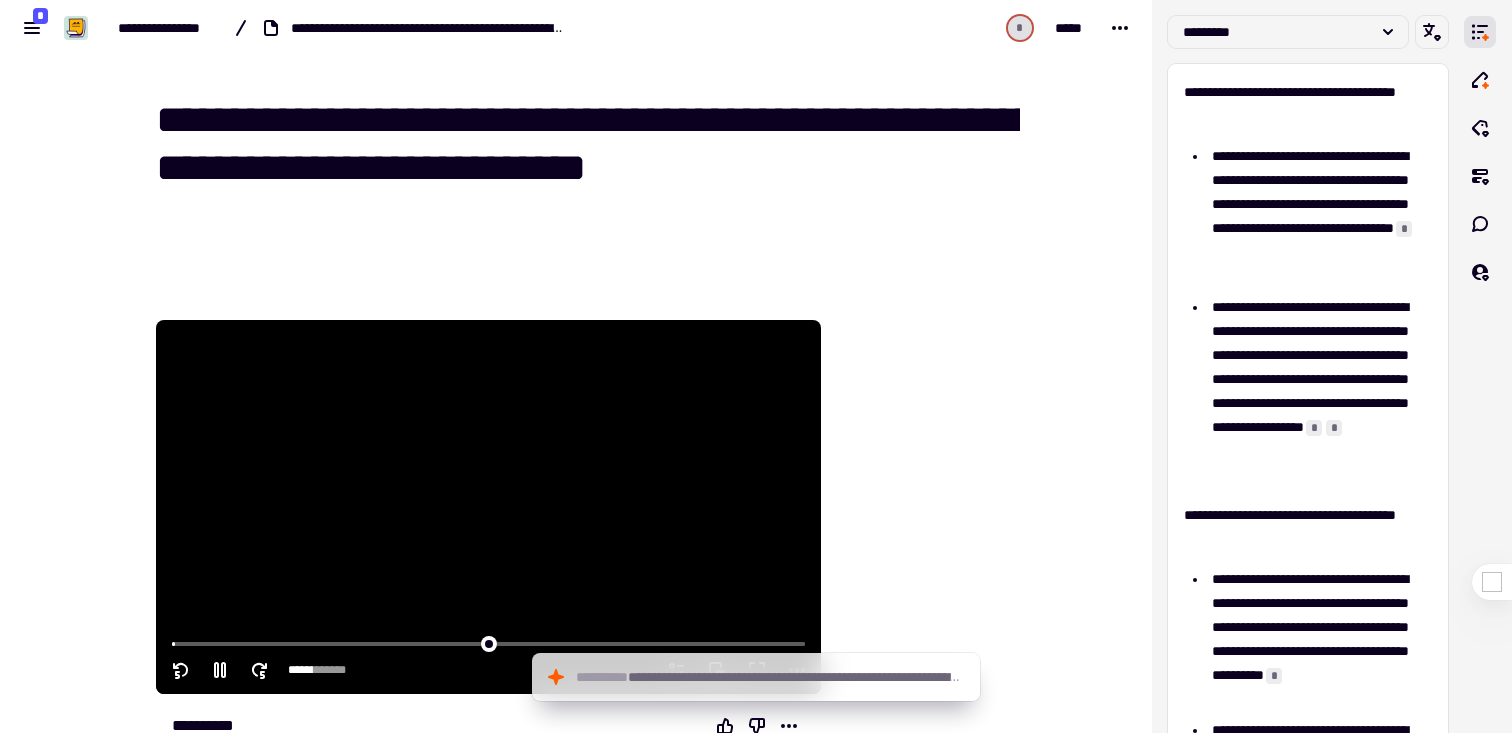 click 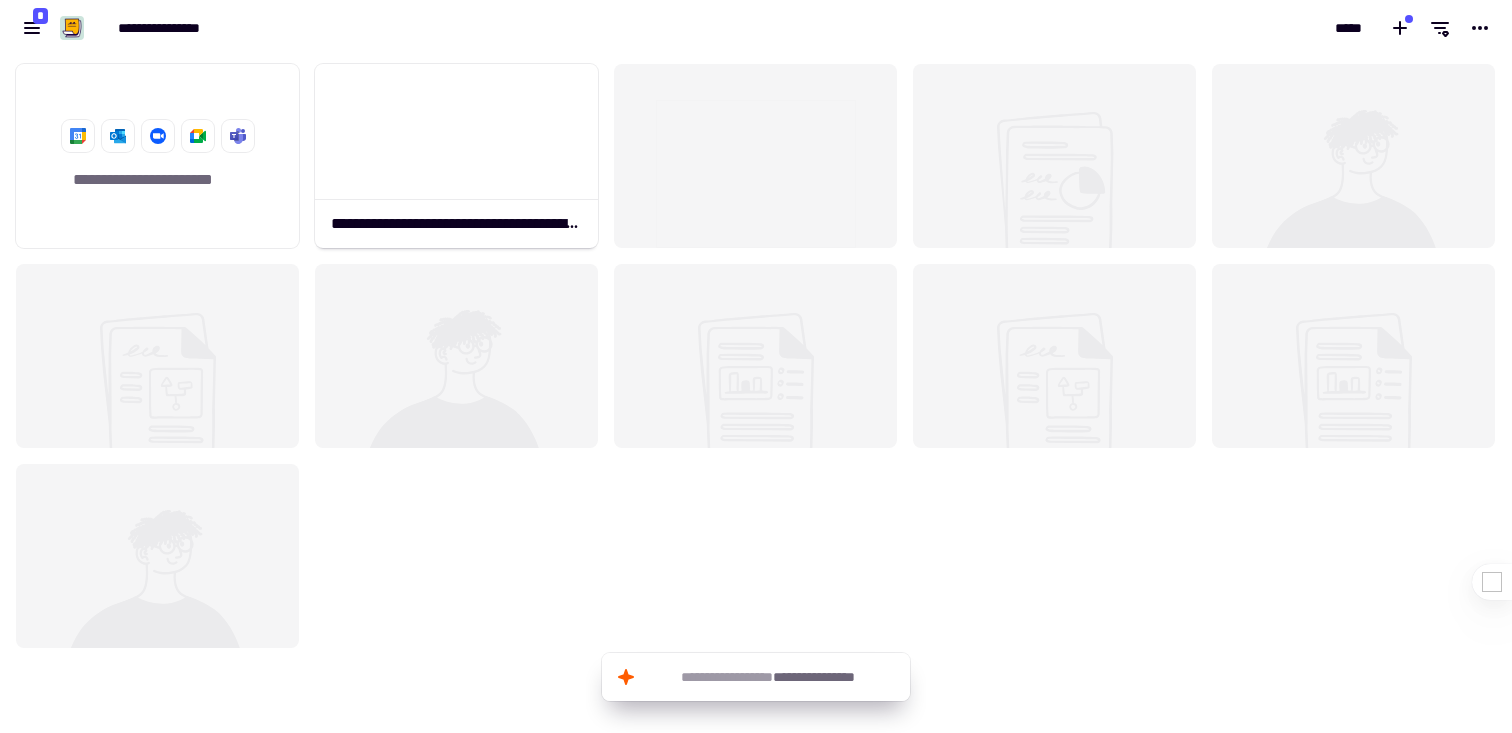 scroll, scrollTop: 1, scrollLeft: 1, axis: both 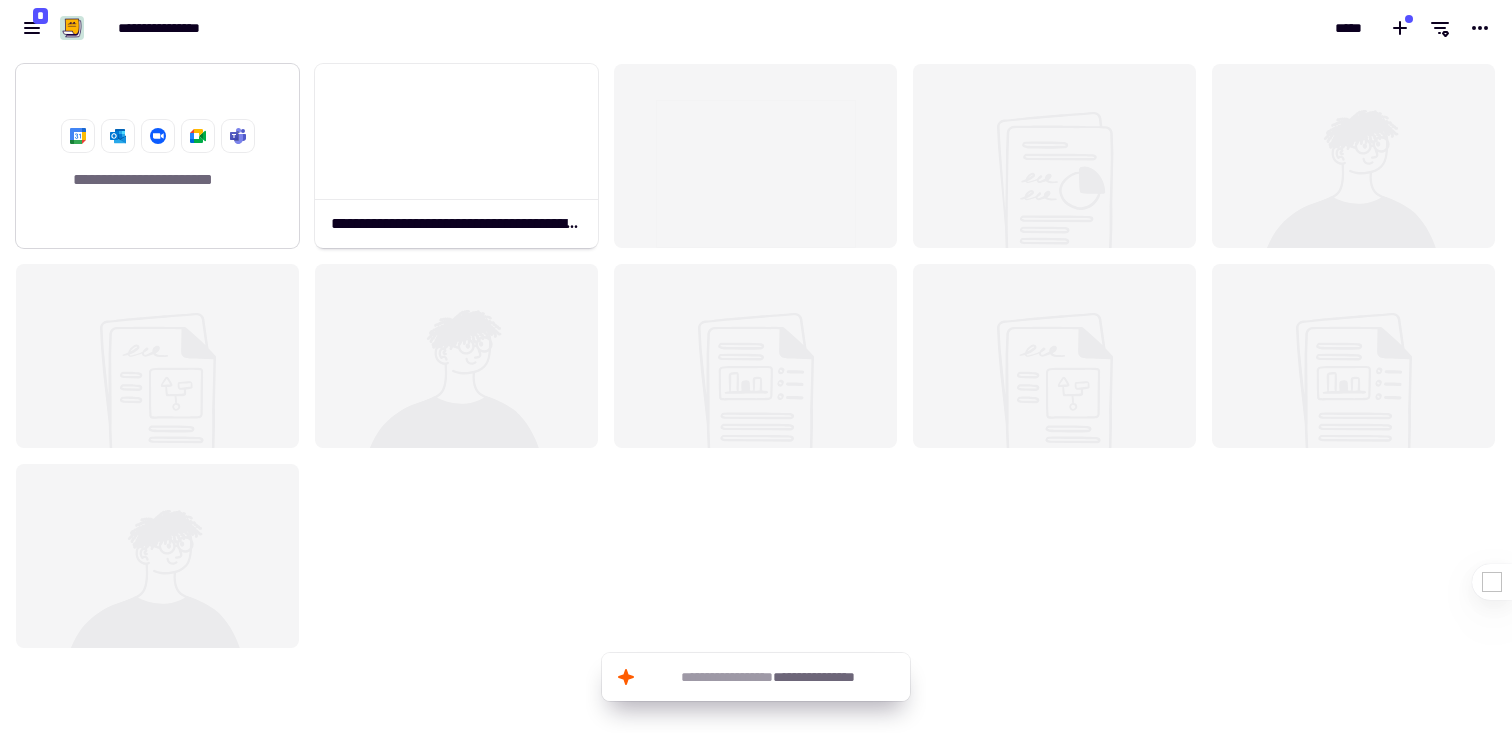 click on "**********" 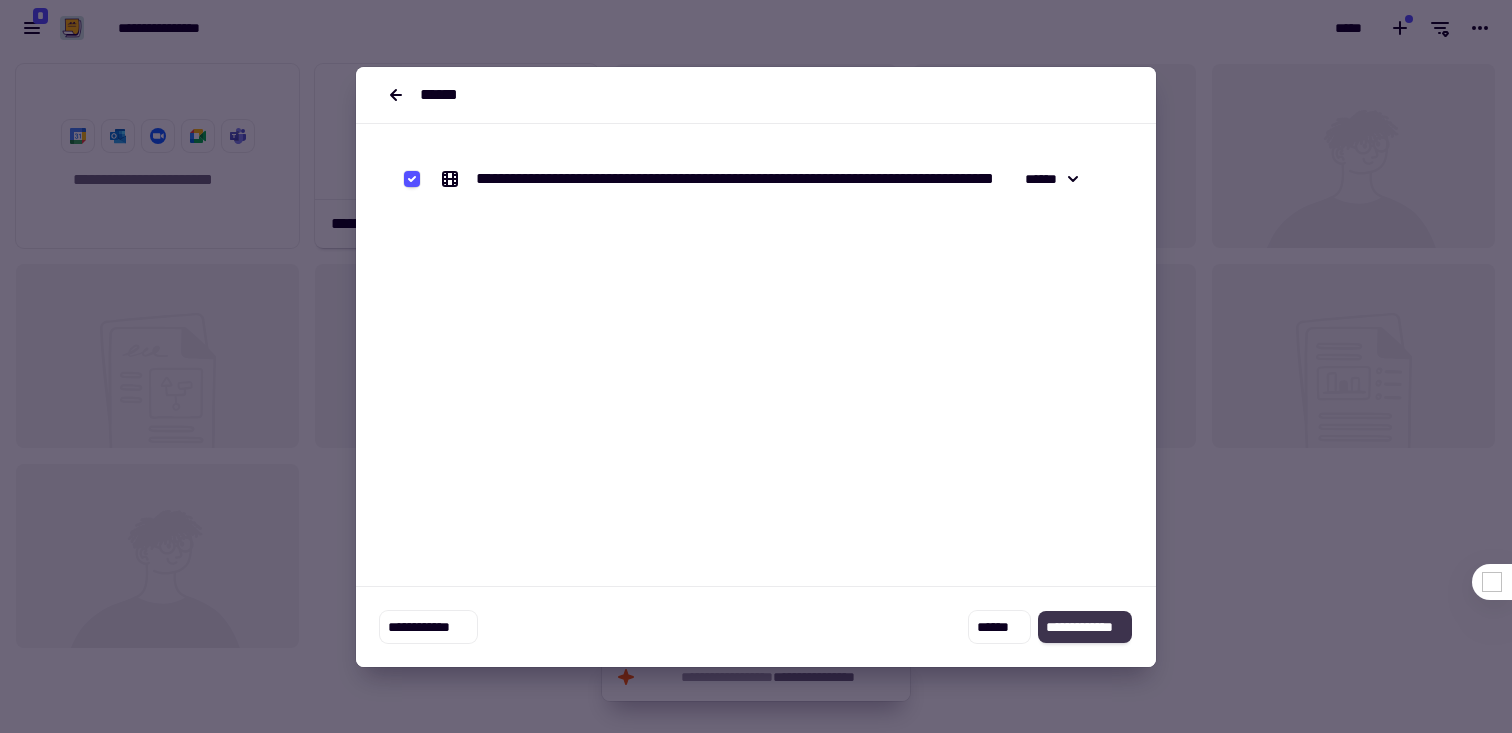 click on "**********" 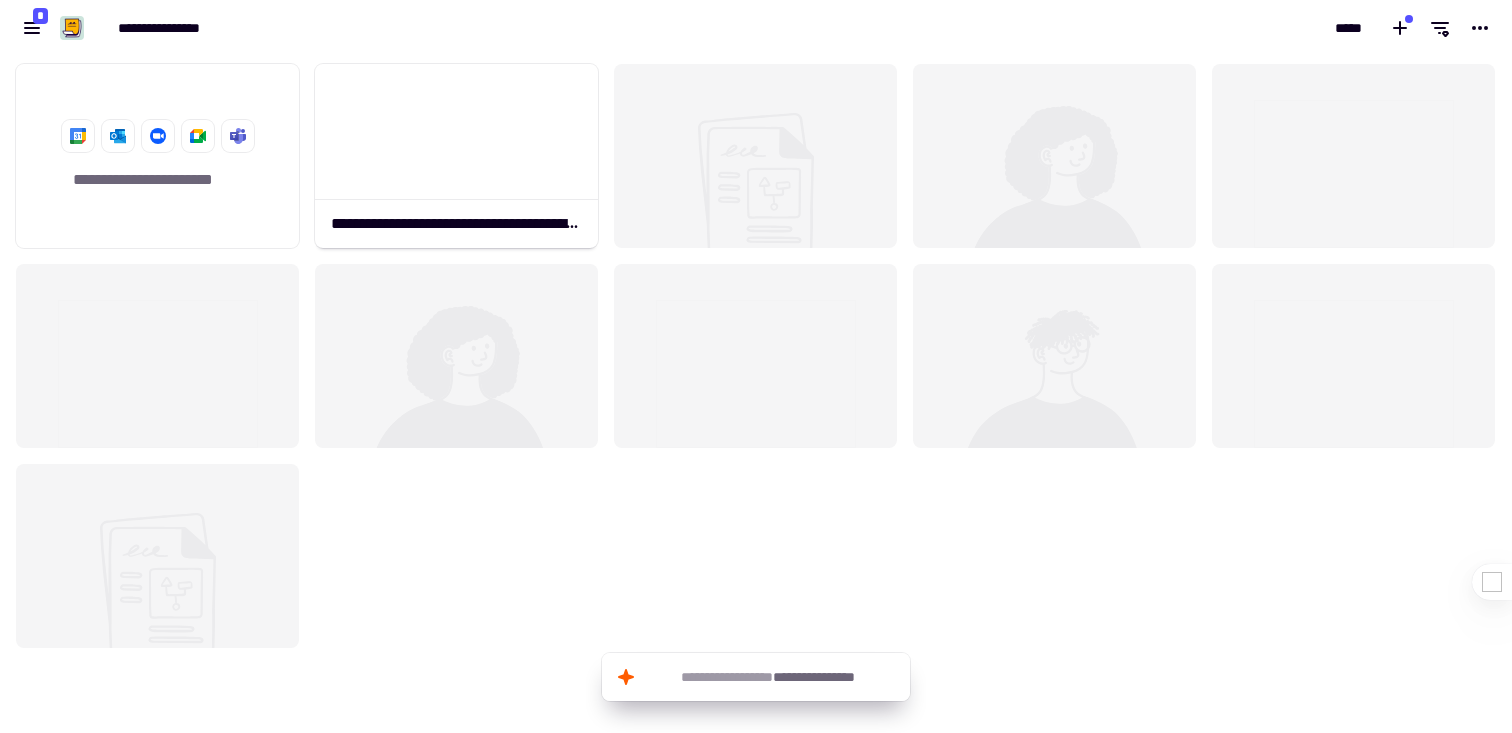 scroll, scrollTop: 1, scrollLeft: 1, axis: both 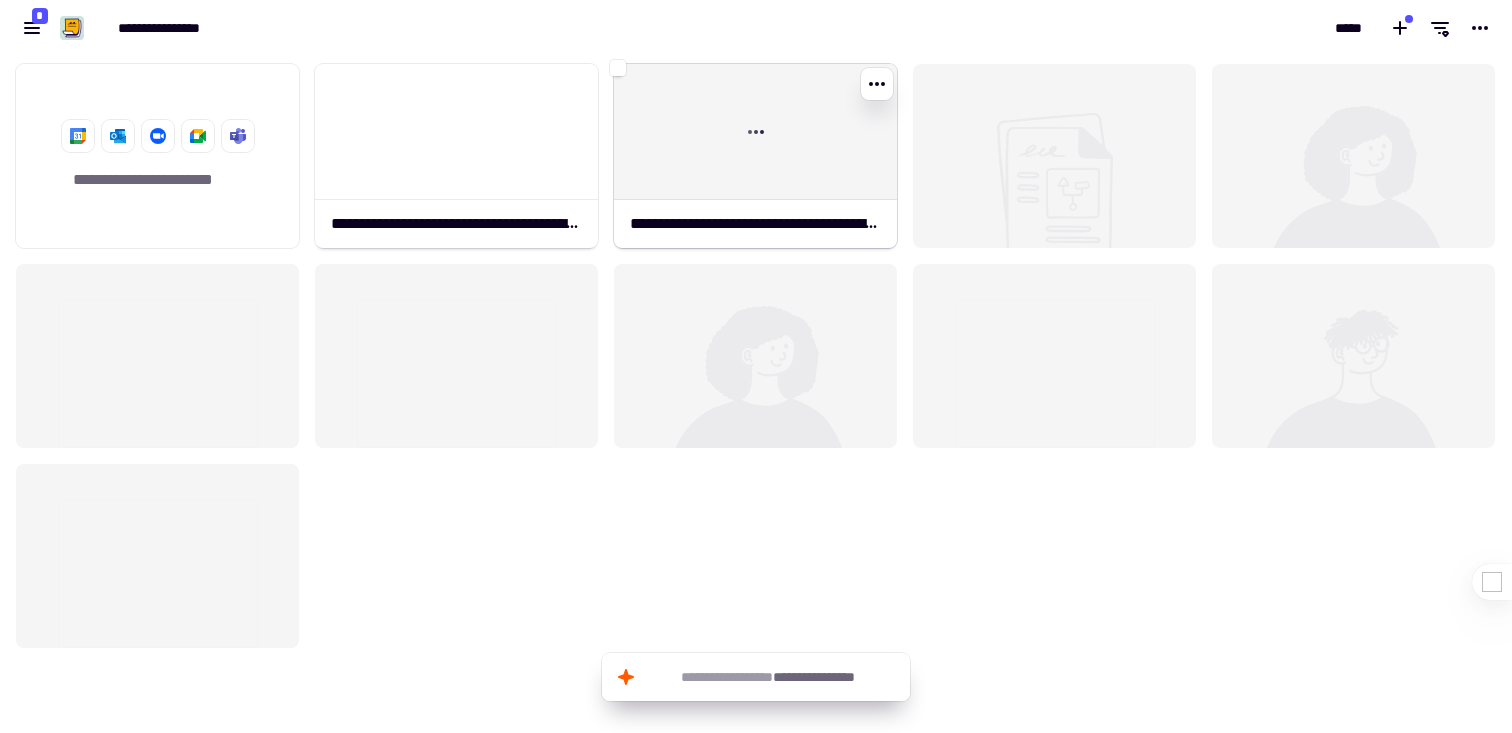 click 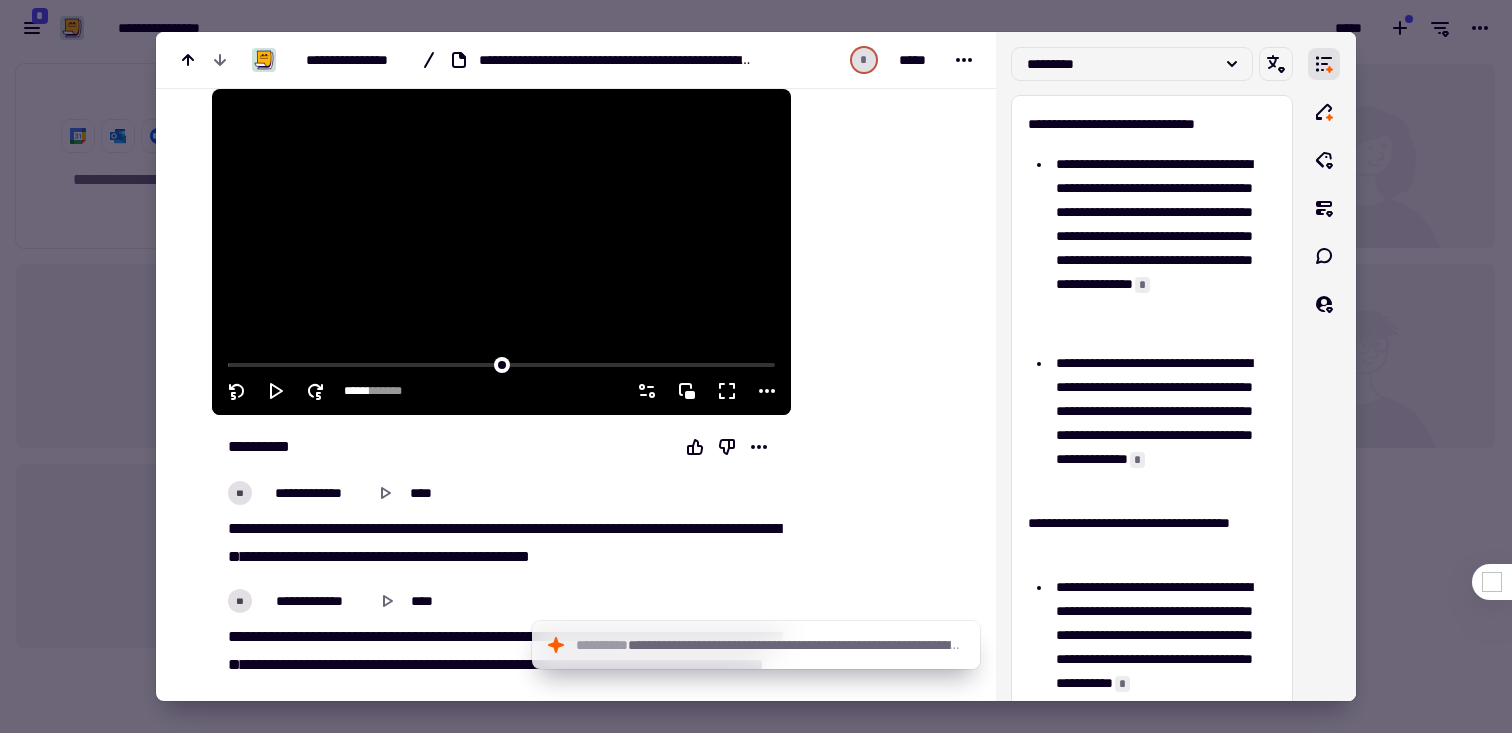 scroll, scrollTop: 277, scrollLeft: 0, axis: vertical 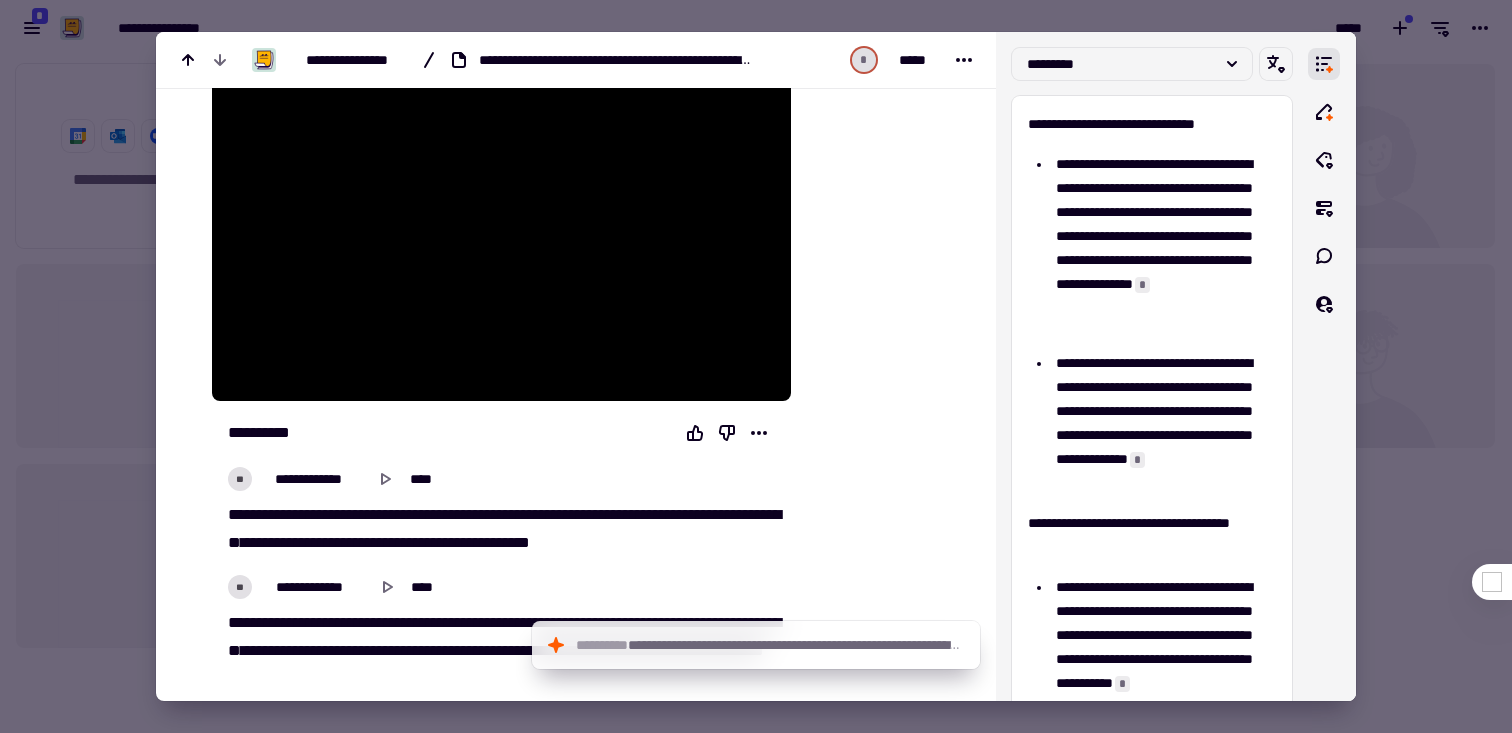click at bounding box center (756, 366) 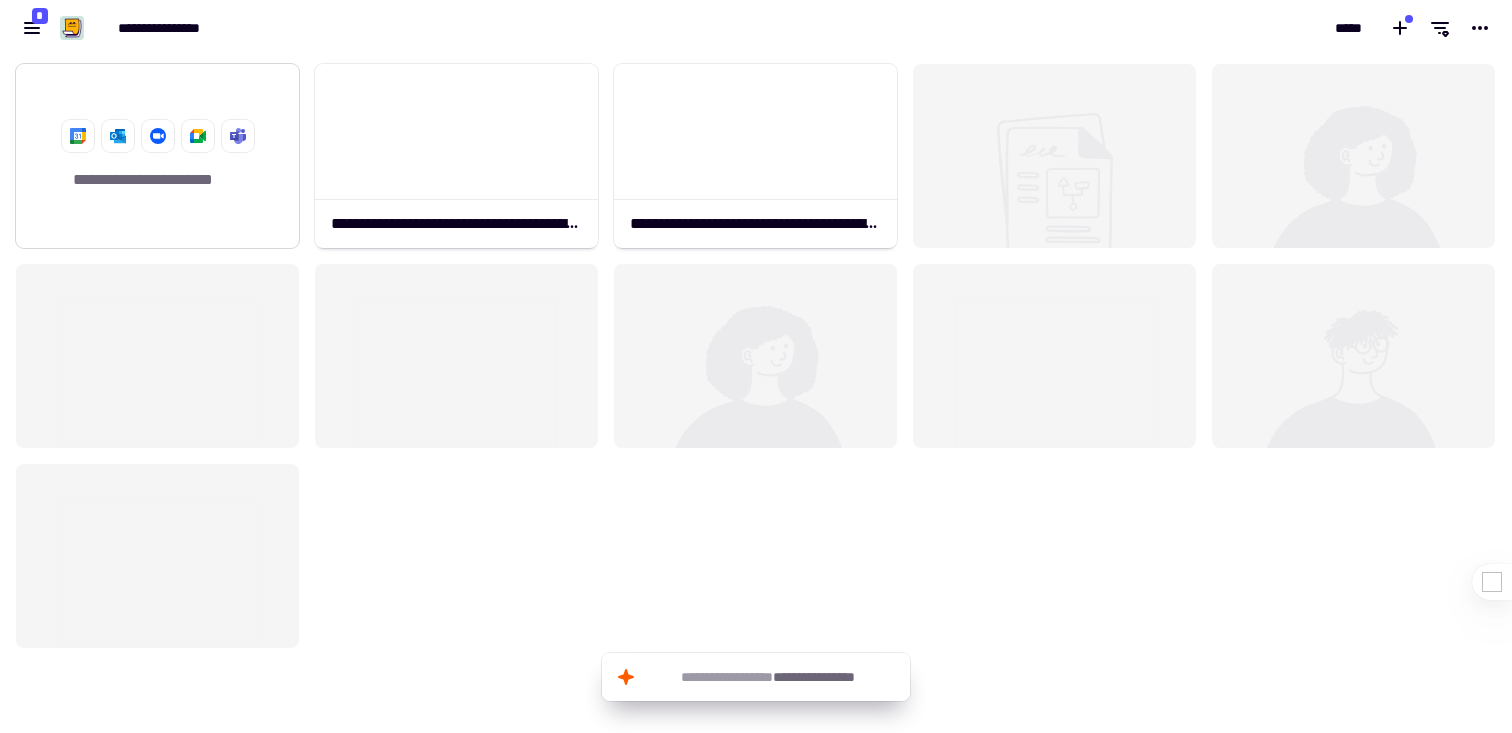 click on "**********" 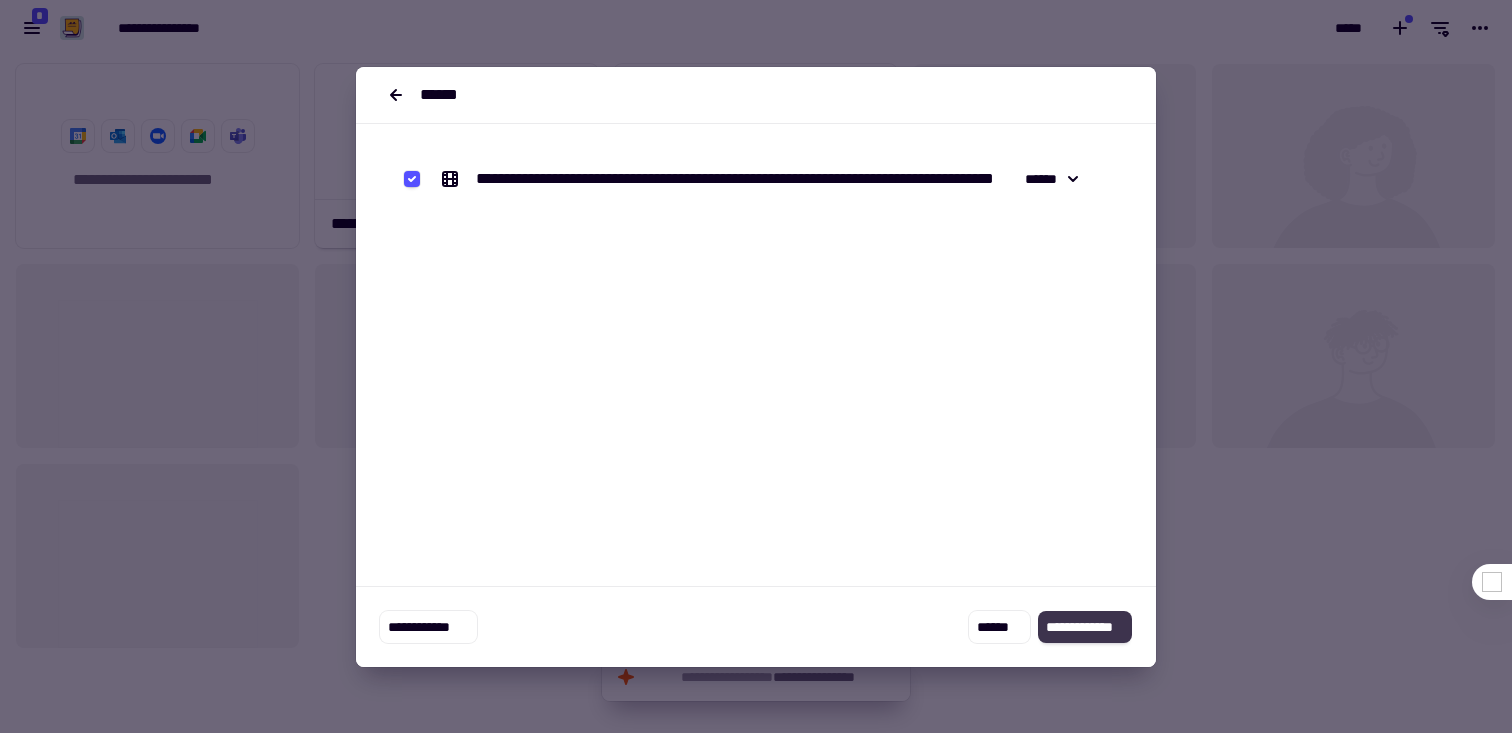 click on "**********" 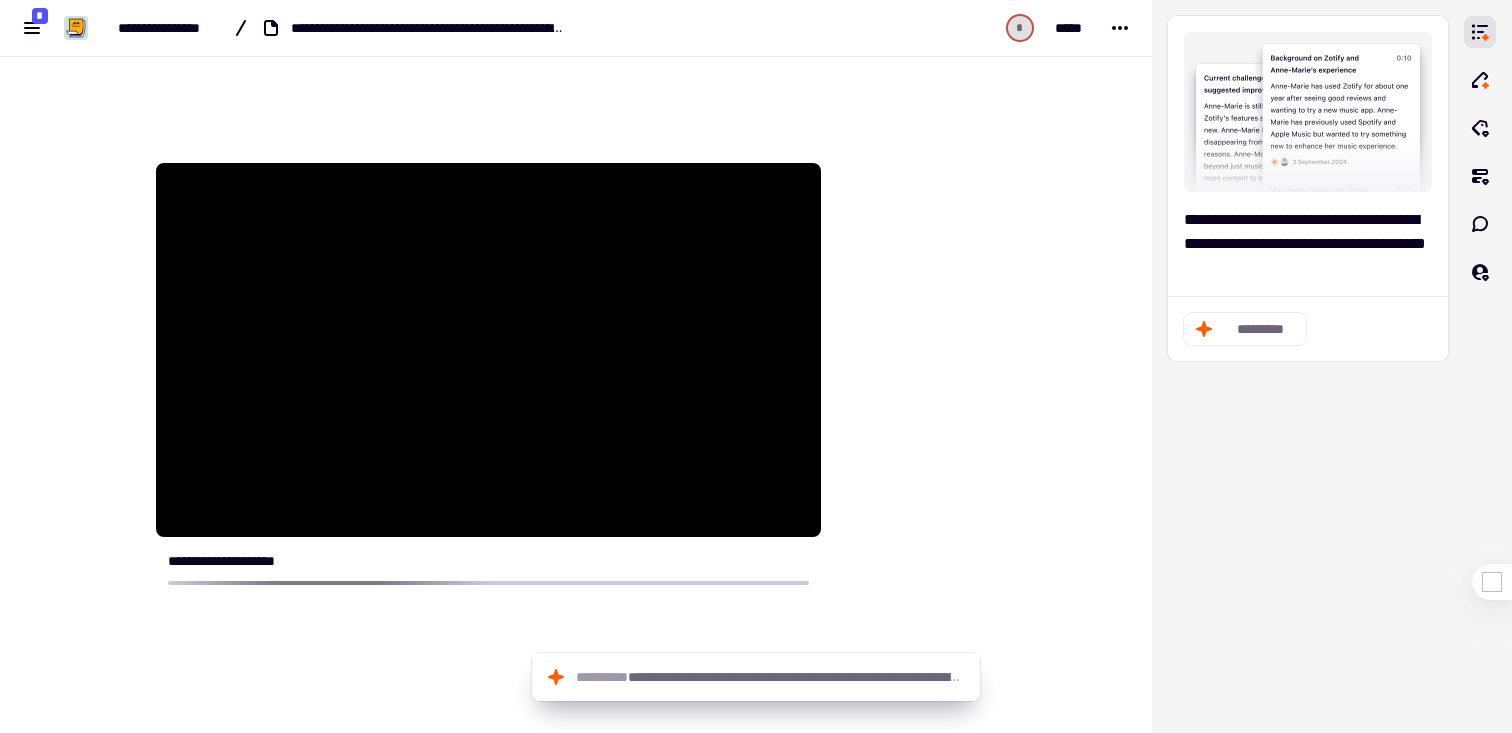 scroll, scrollTop: 156, scrollLeft: 0, axis: vertical 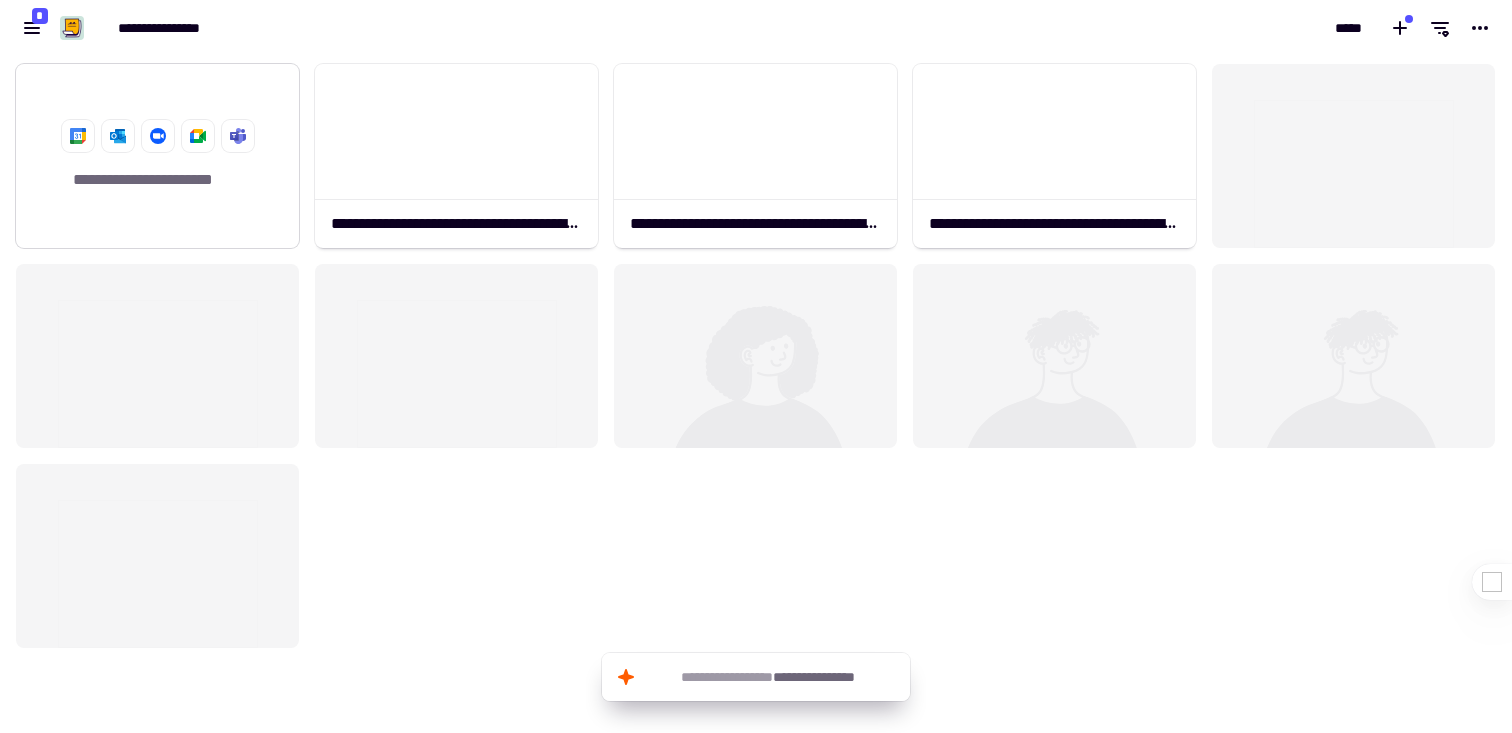 click on "**********" 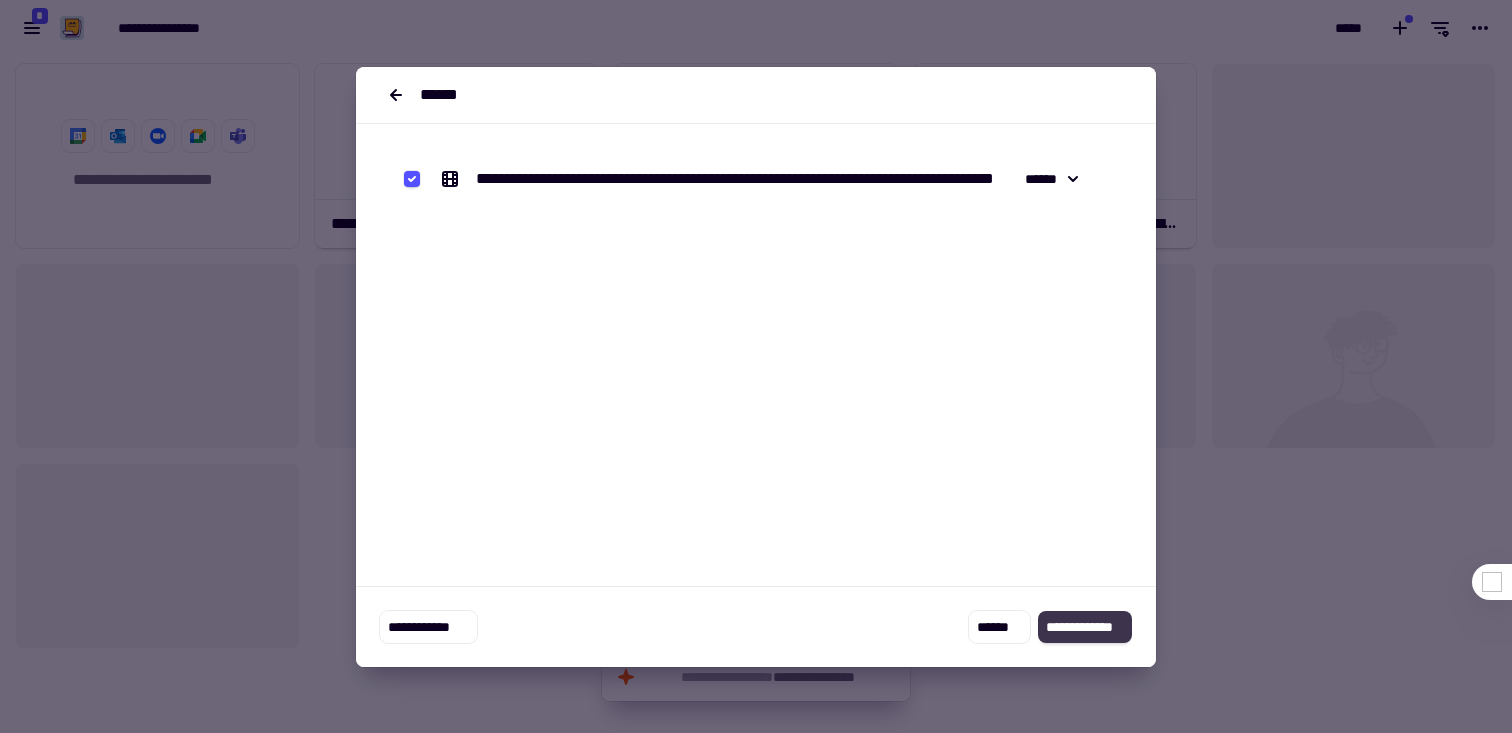 click on "**********" 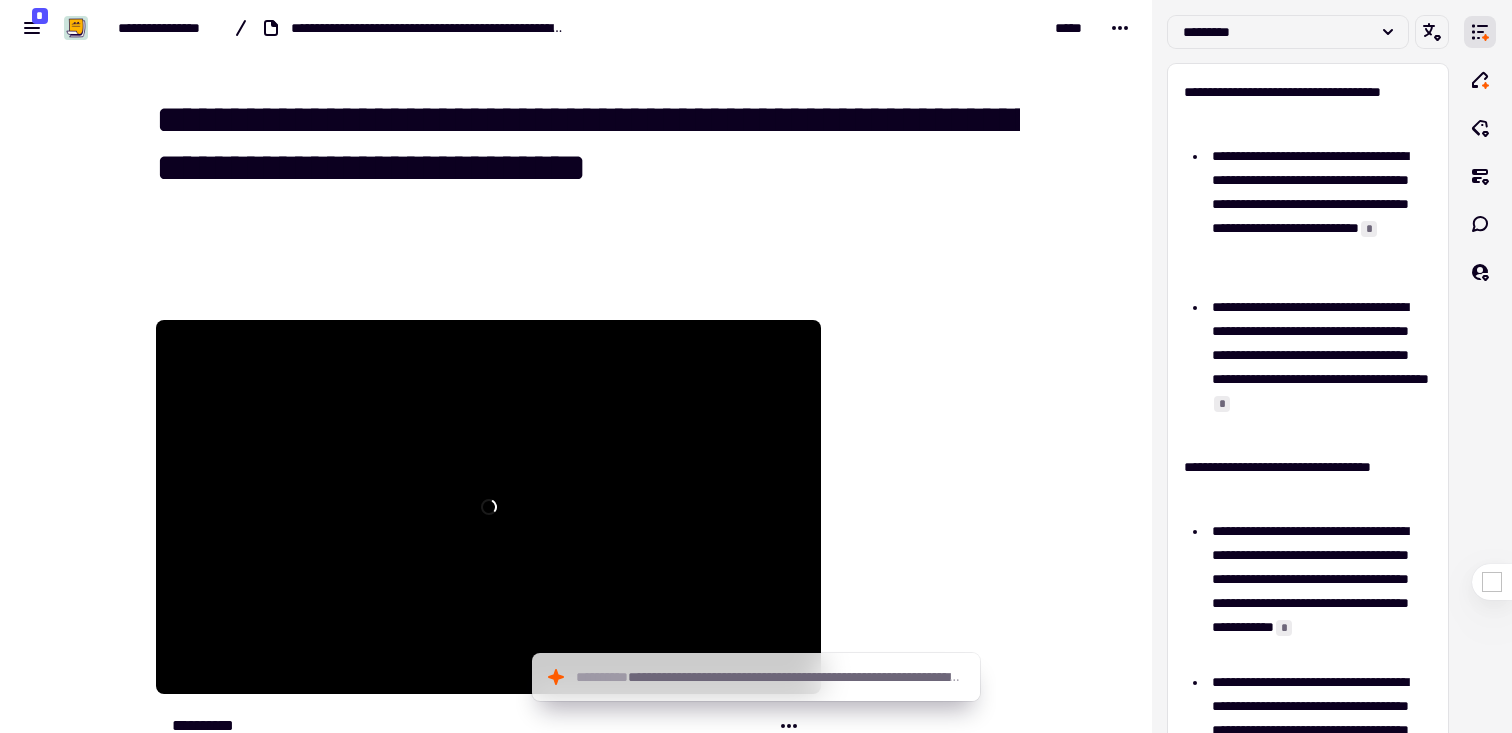 scroll, scrollTop: 0, scrollLeft: 0, axis: both 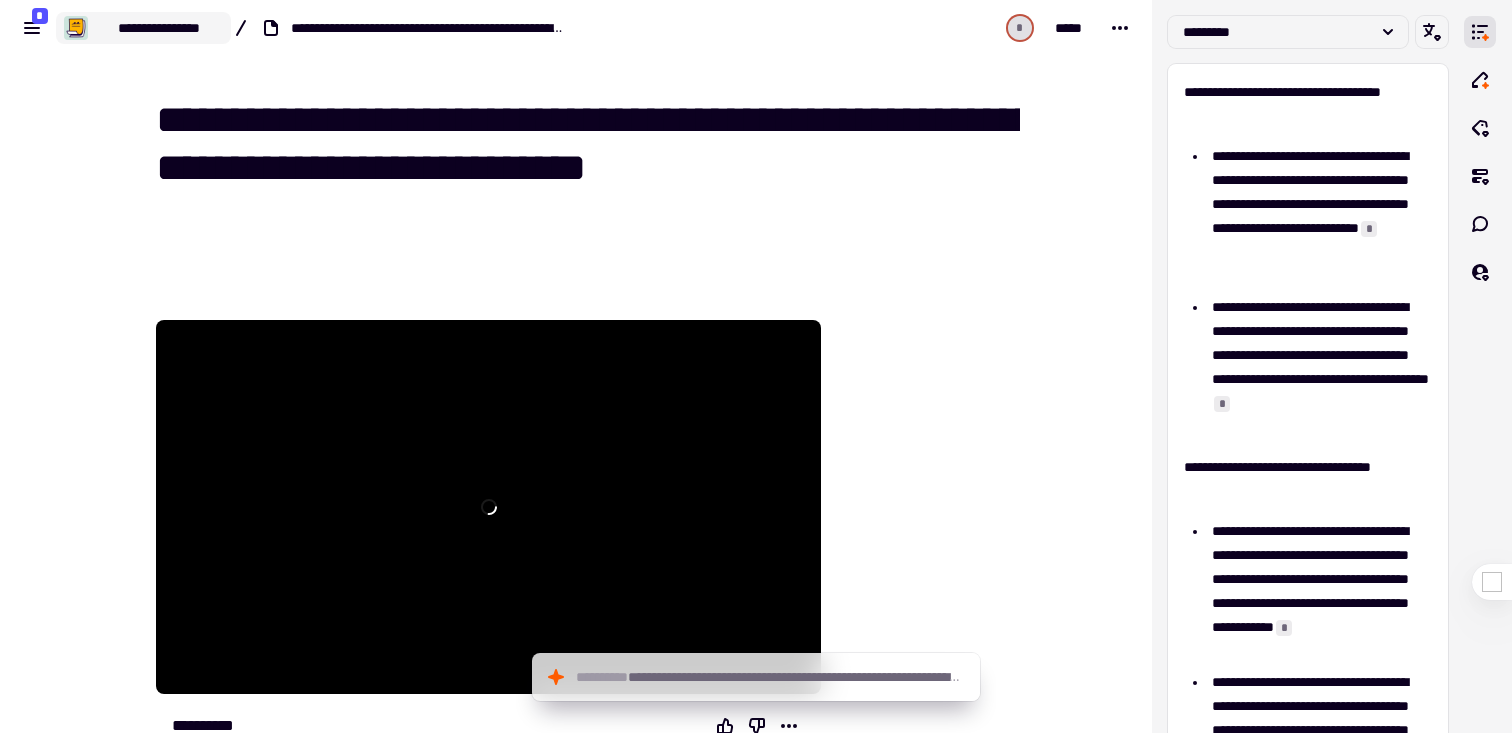 click on "**********" 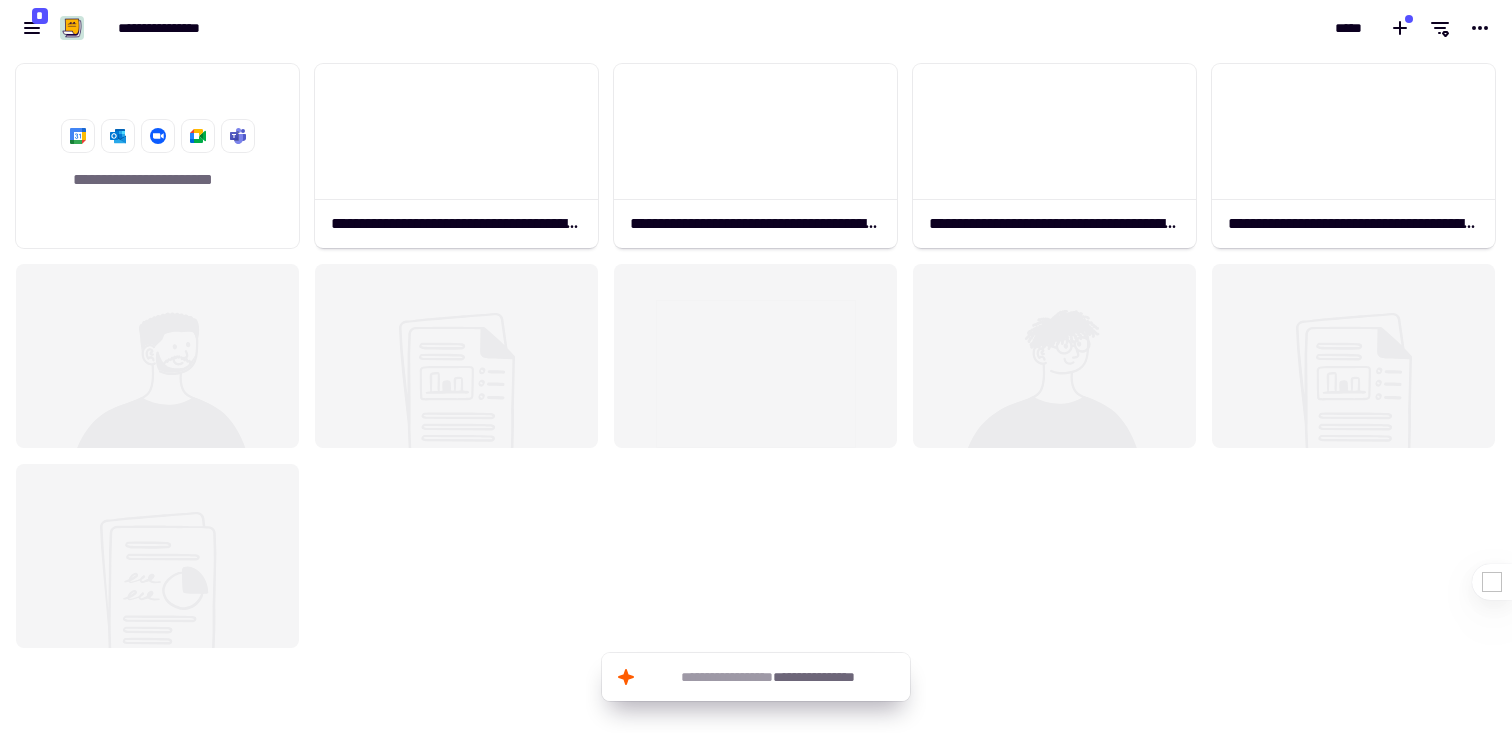 scroll, scrollTop: 1, scrollLeft: 1, axis: both 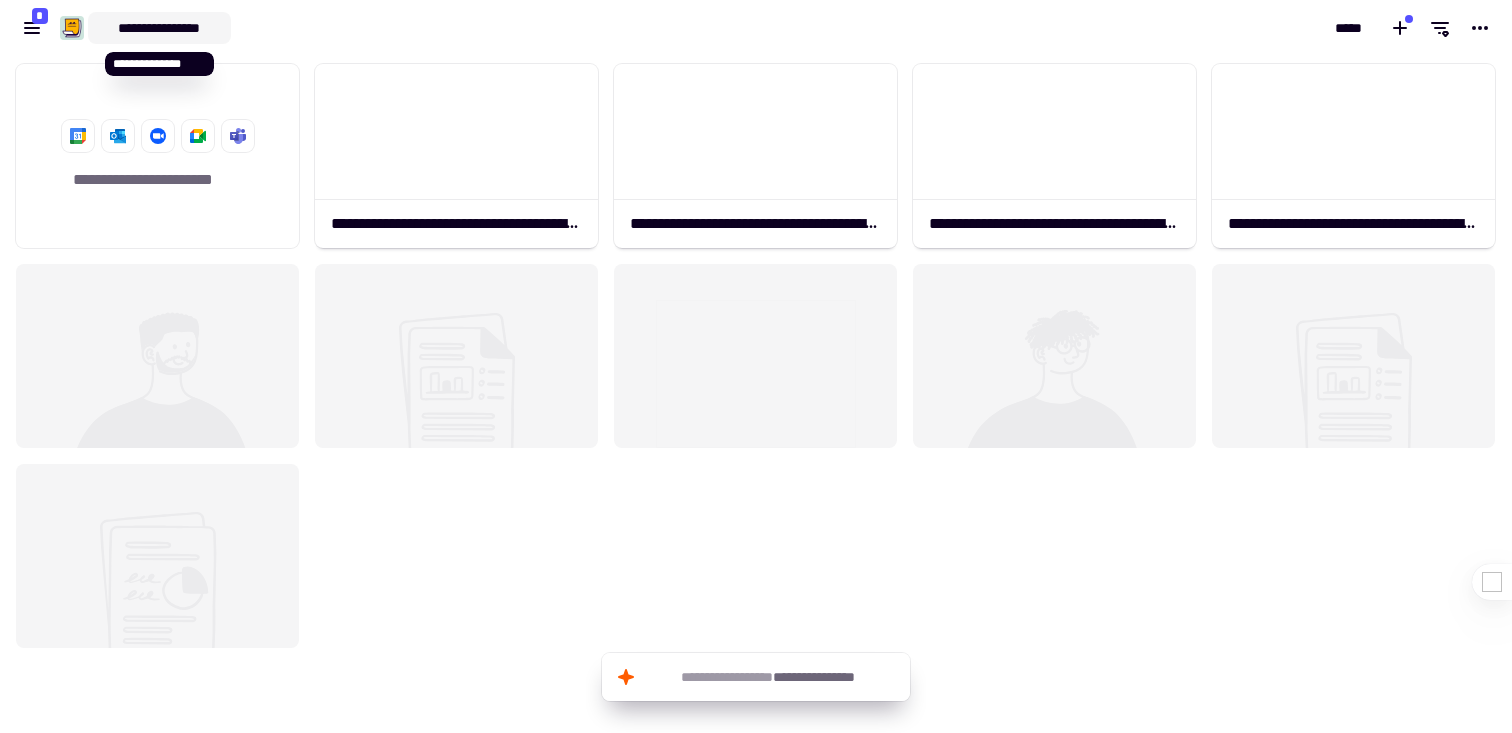 click on "**********" 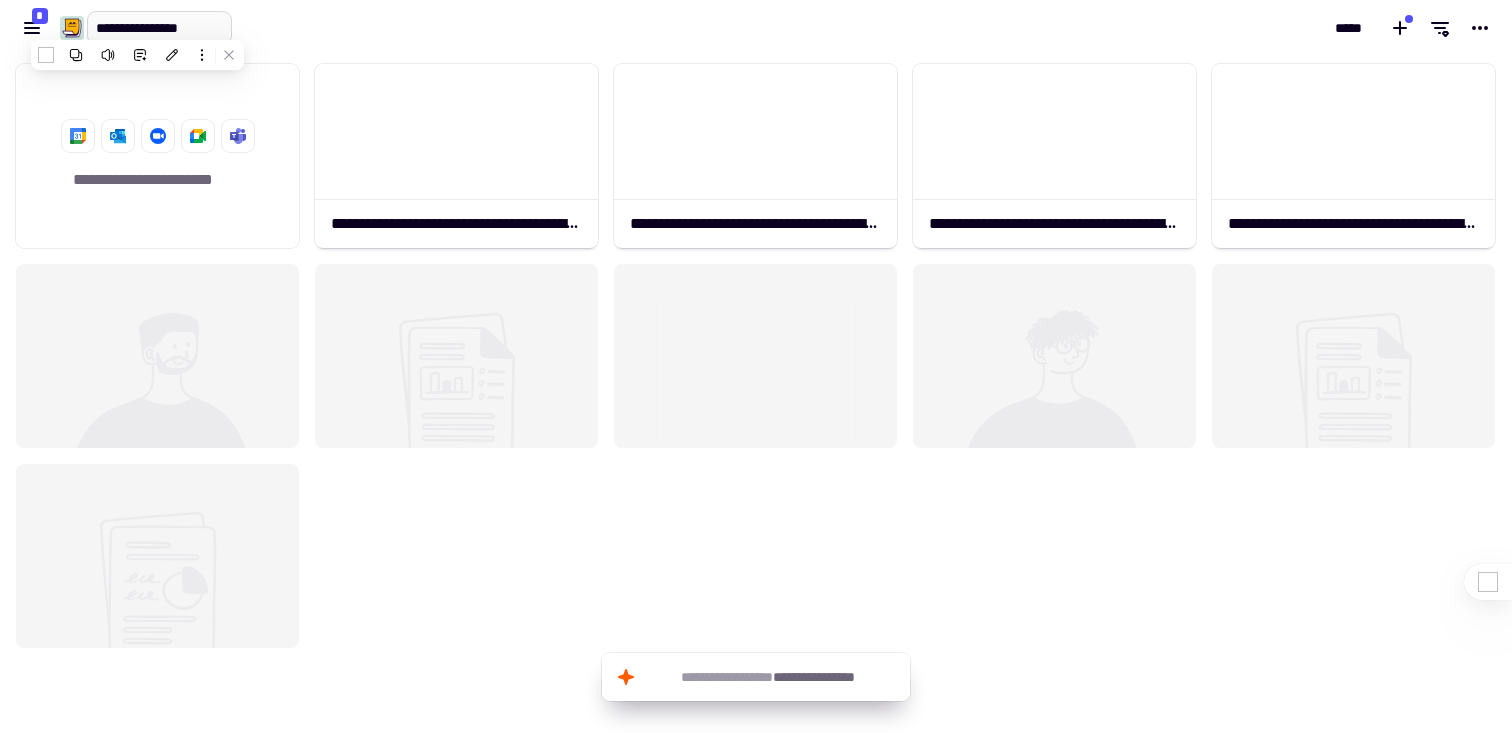click on "**********" at bounding box center [159, 28] 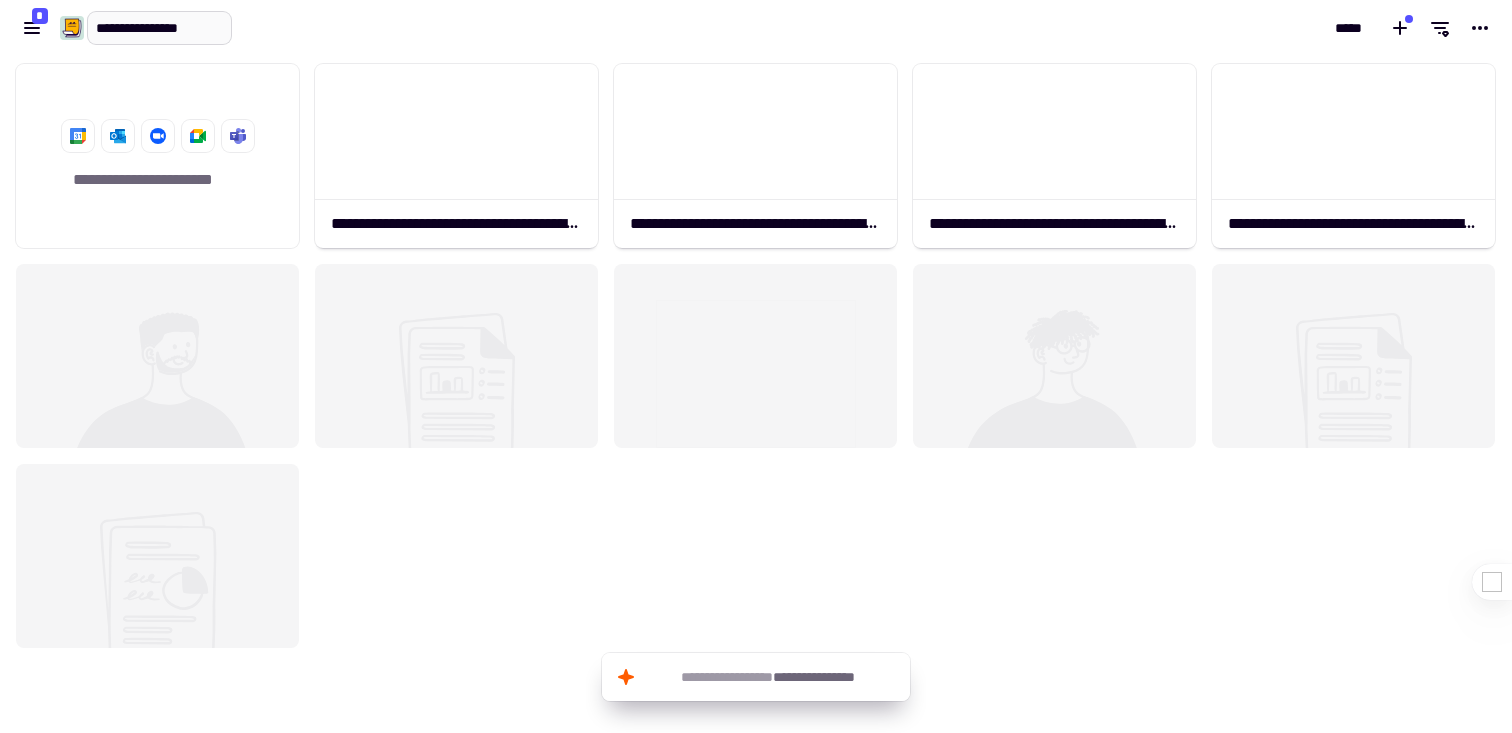 drag, startPoint x: 223, startPoint y: 25, endPoint x: 137, endPoint y: 25, distance: 86 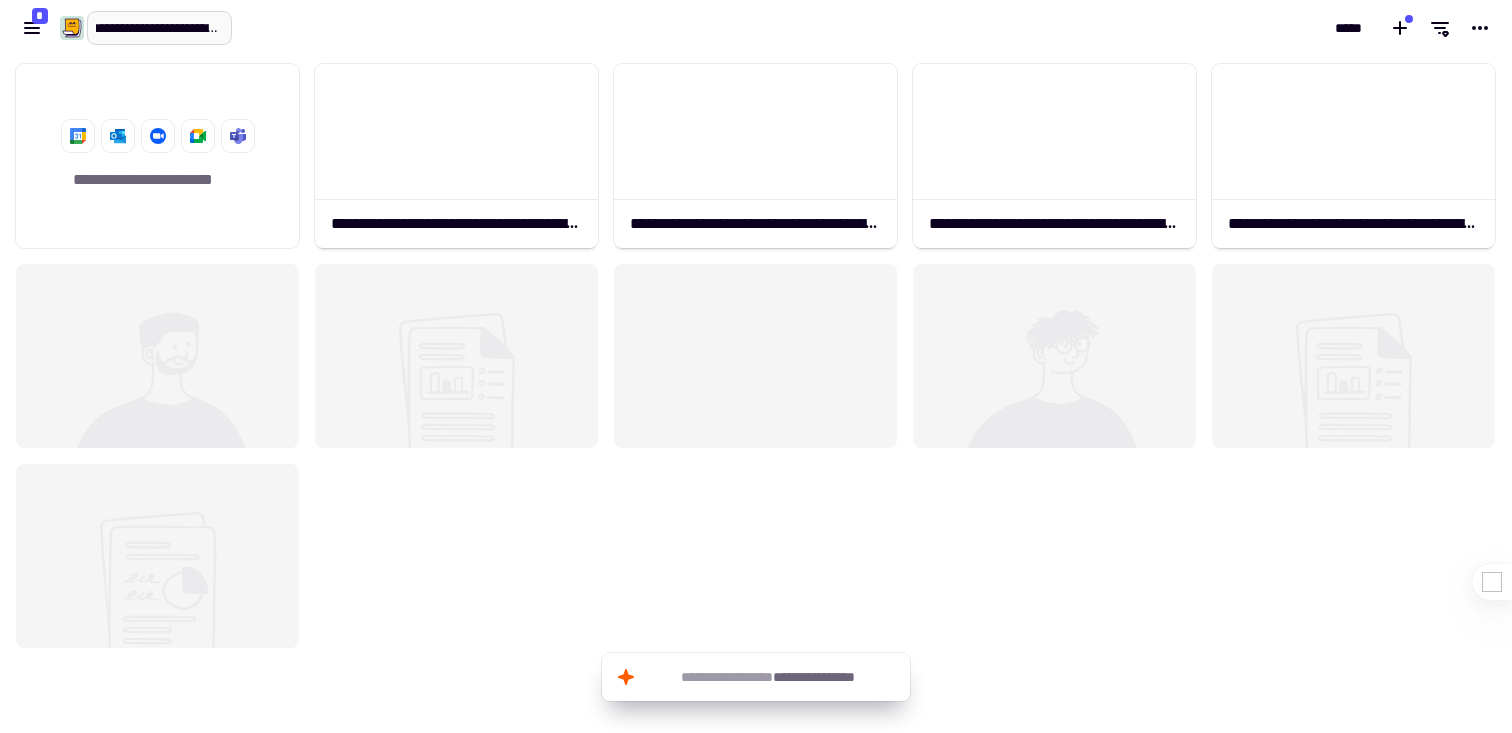 type on "**********" 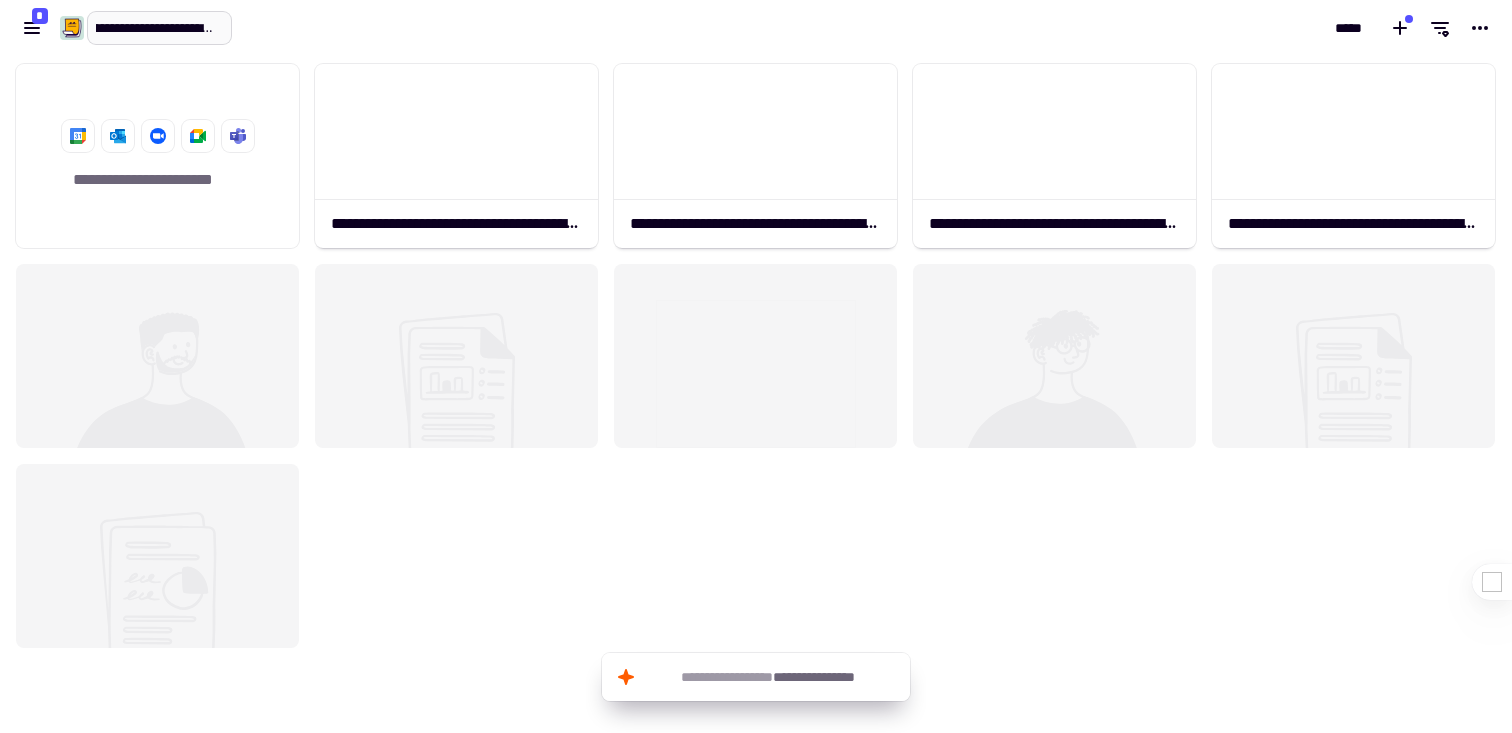 scroll, scrollTop: 0, scrollLeft: 69, axis: horizontal 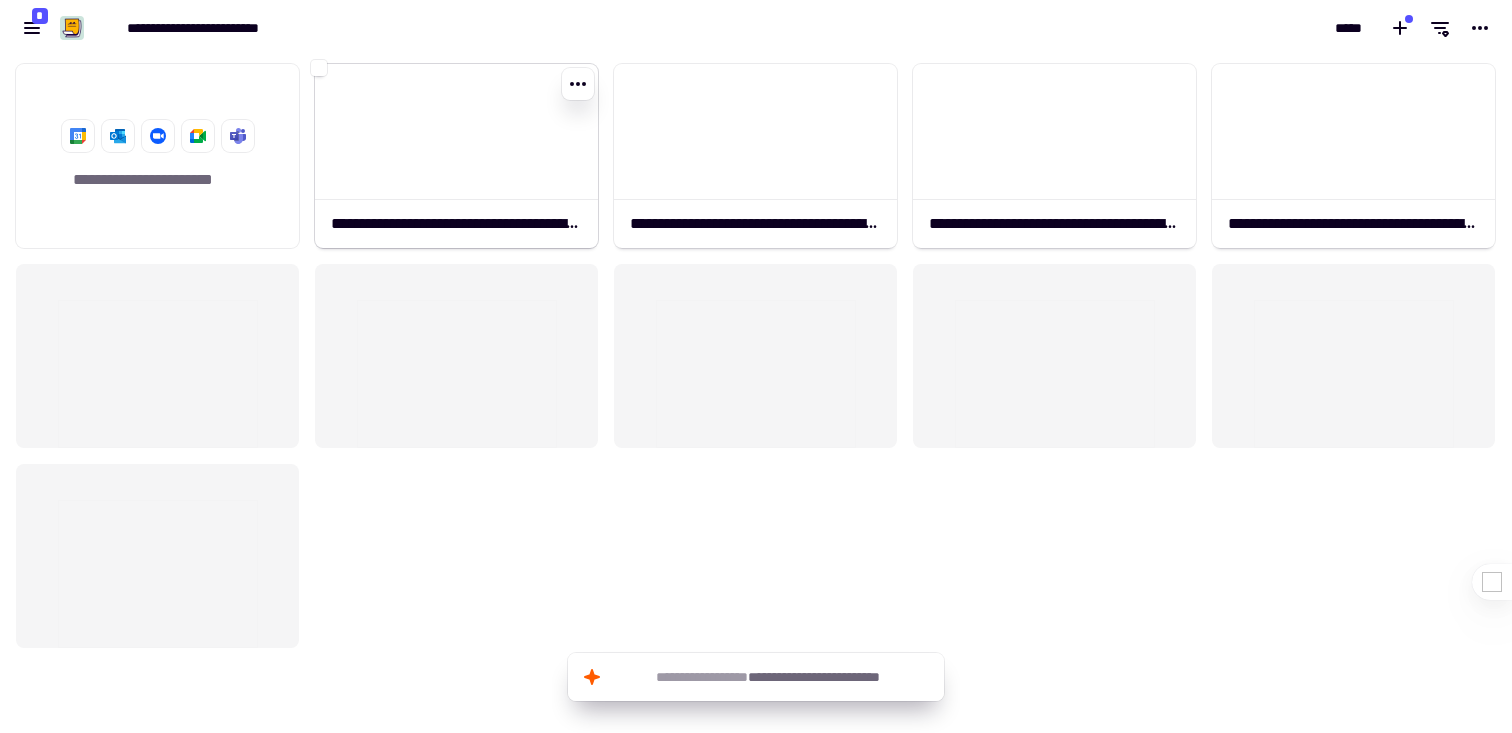 click 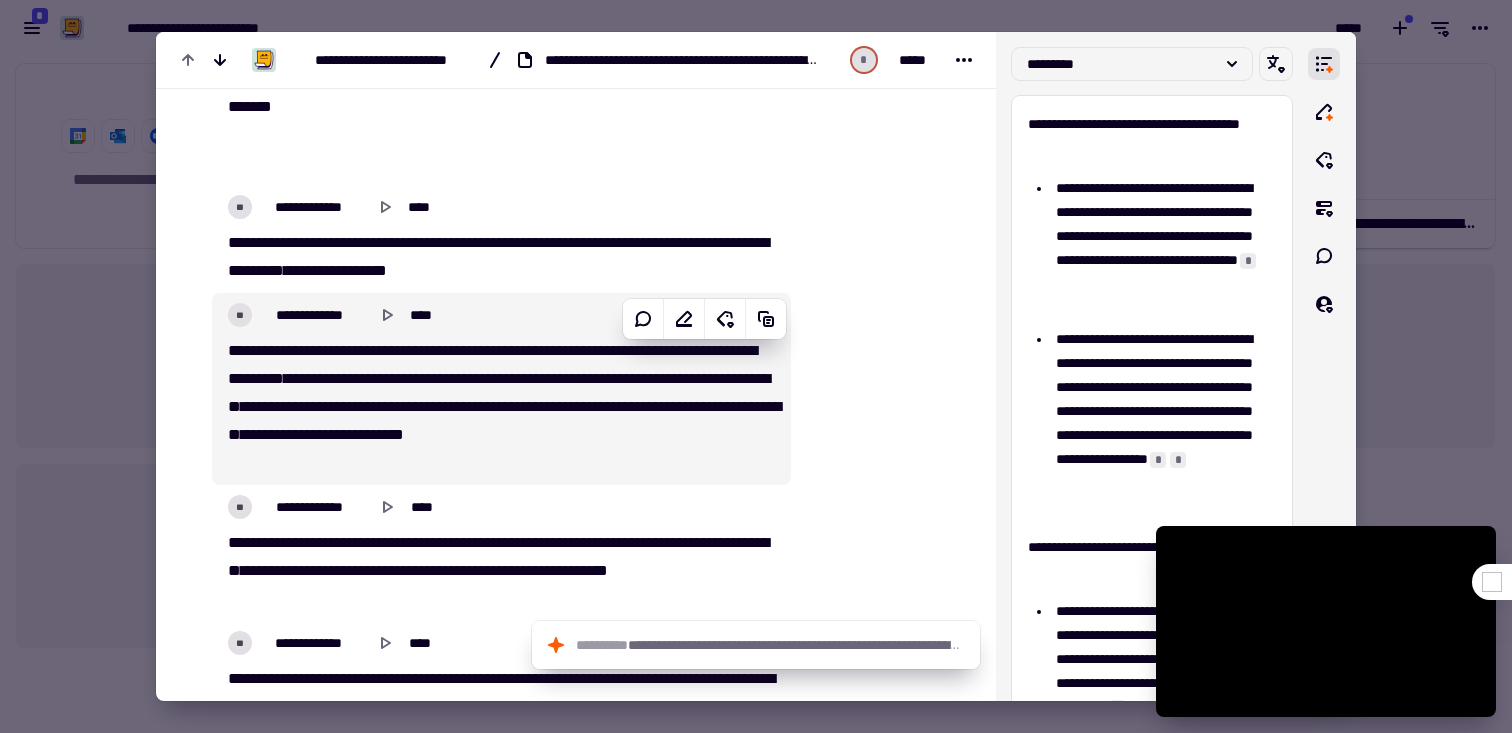 scroll, scrollTop: 1079, scrollLeft: 0, axis: vertical 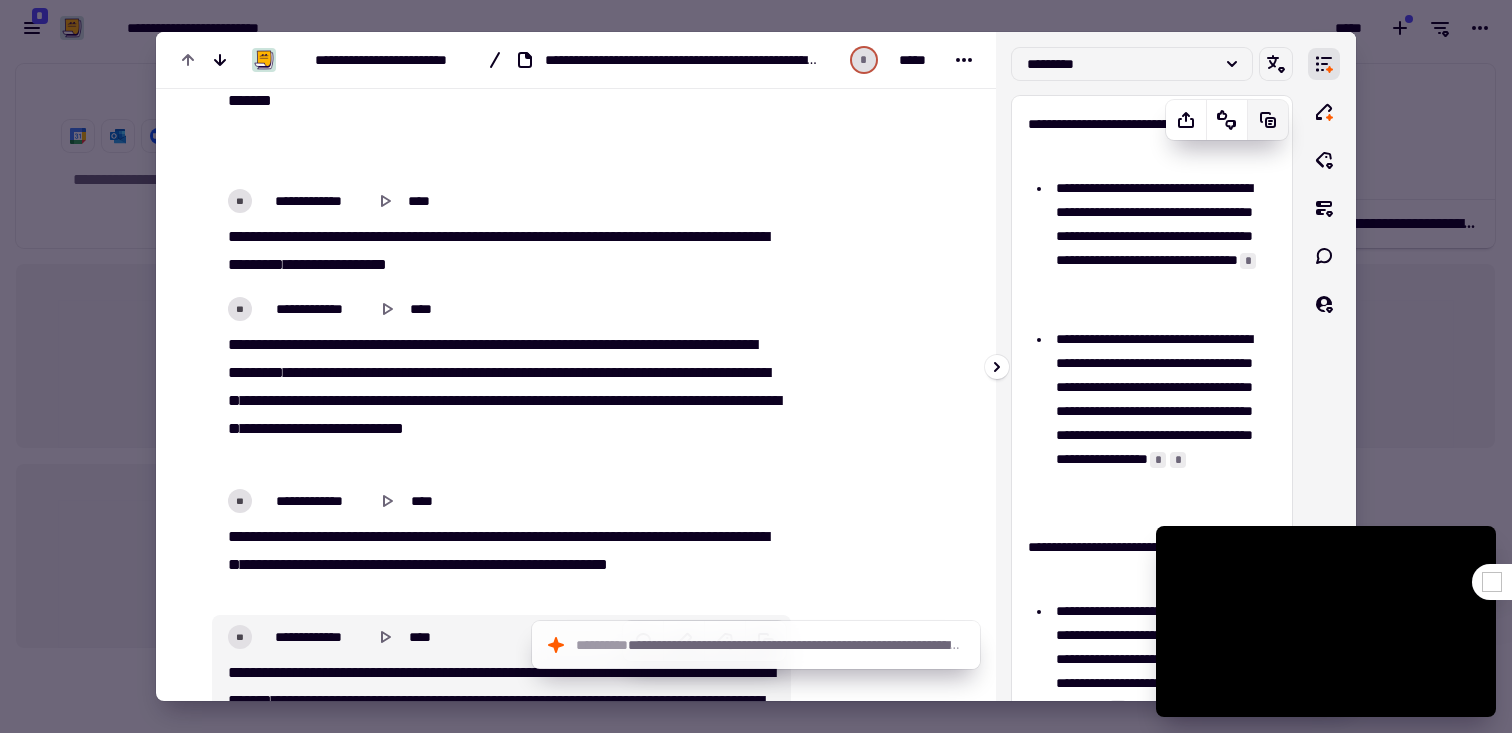 click 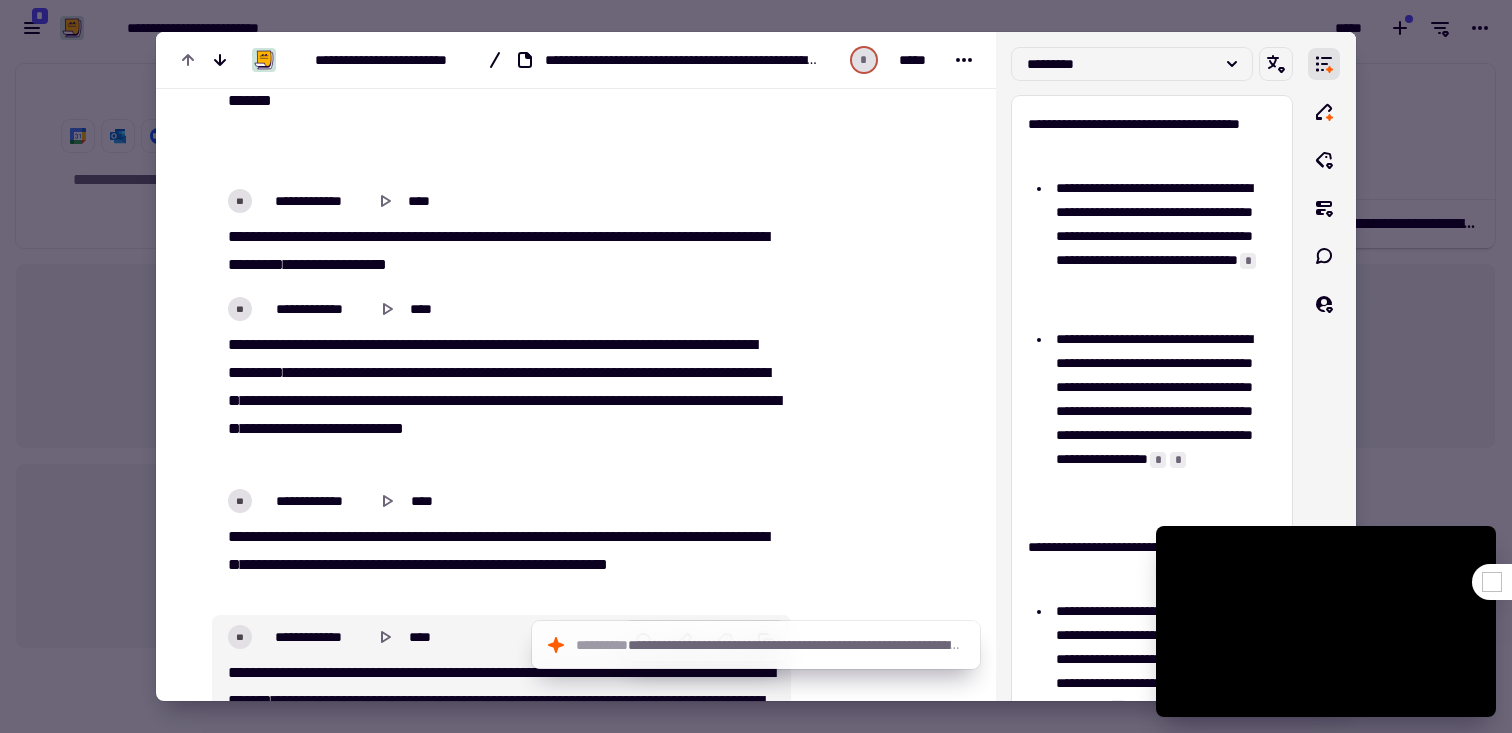 click at bounding box center (756, 366) 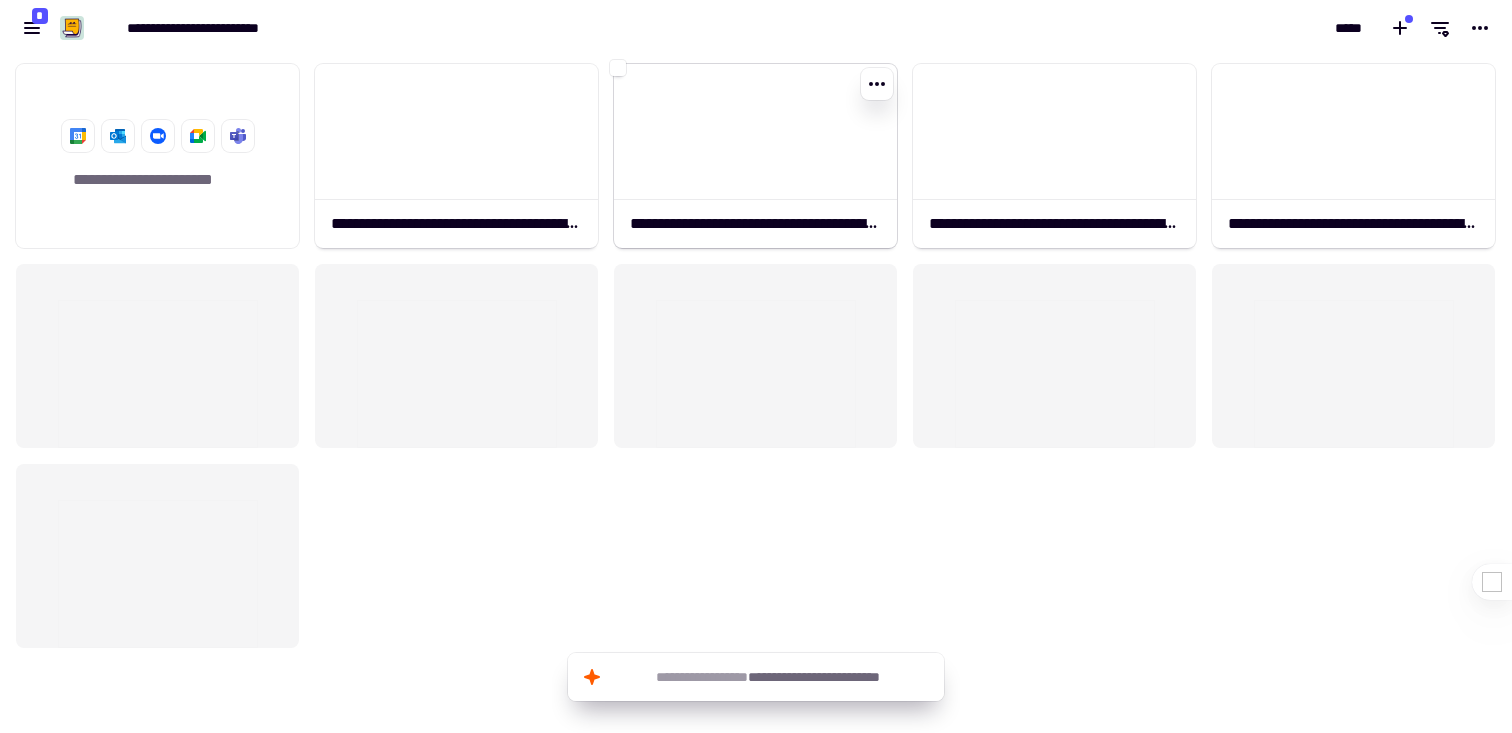 click 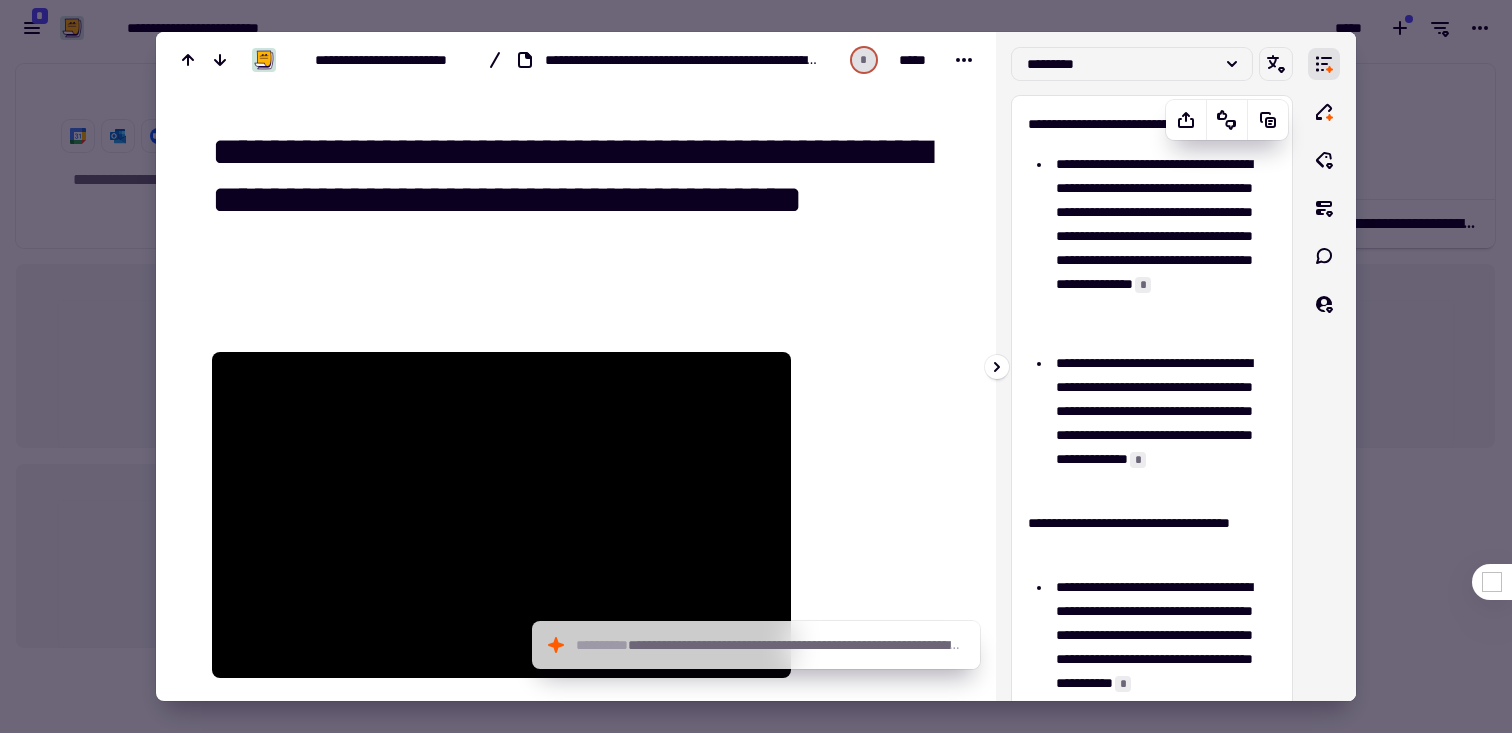 click 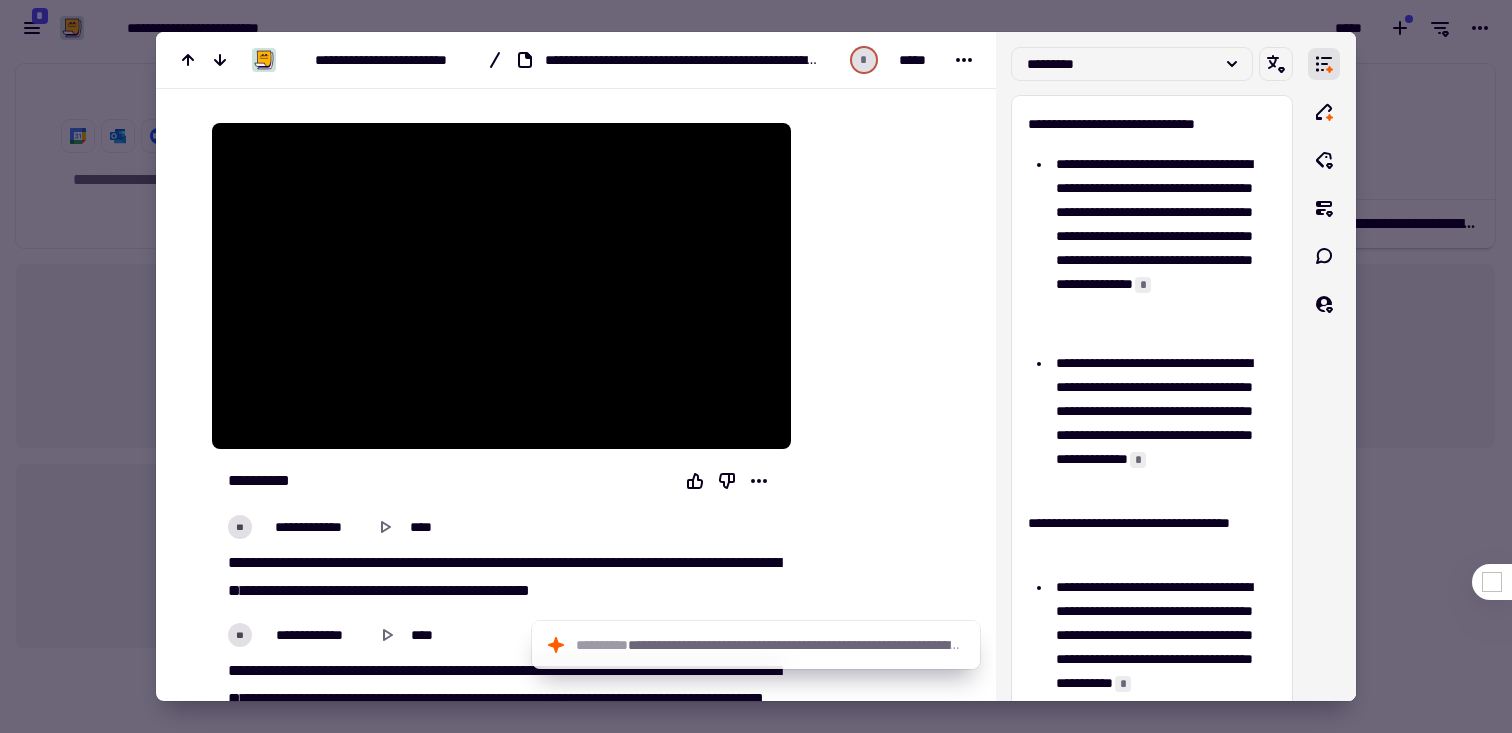 scroll, scrollTop: 225, scrollLeft: 0, axis: vertical 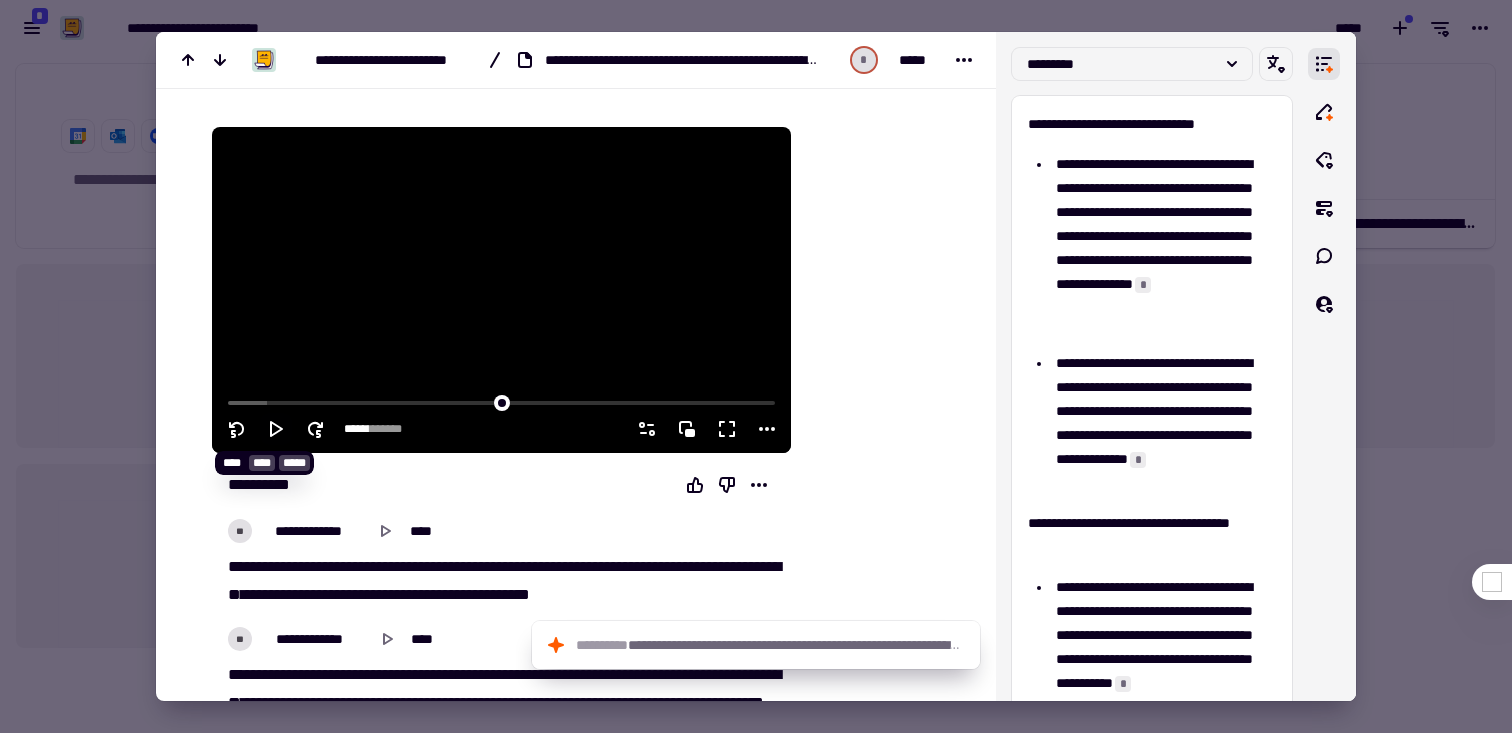 click 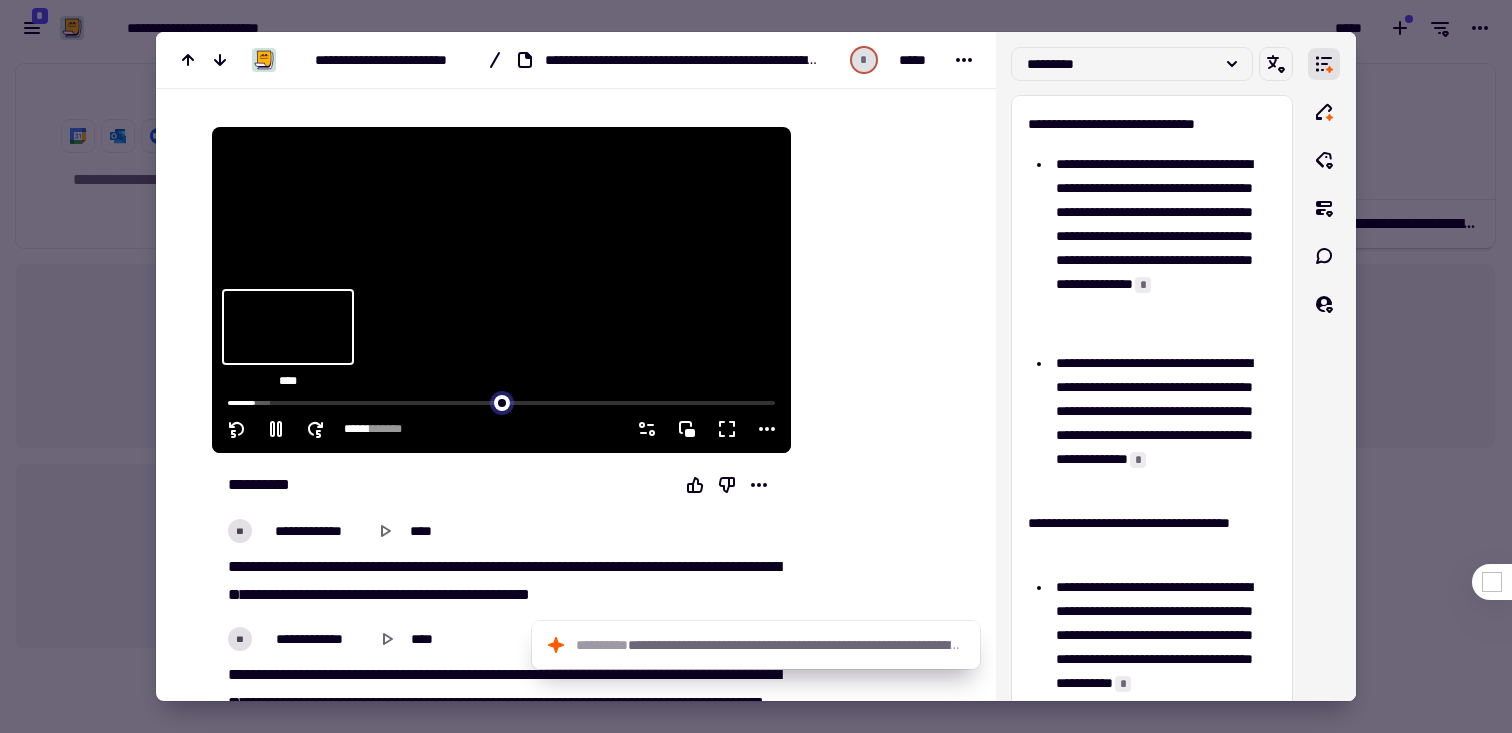 click at bounding box center [501, 401] 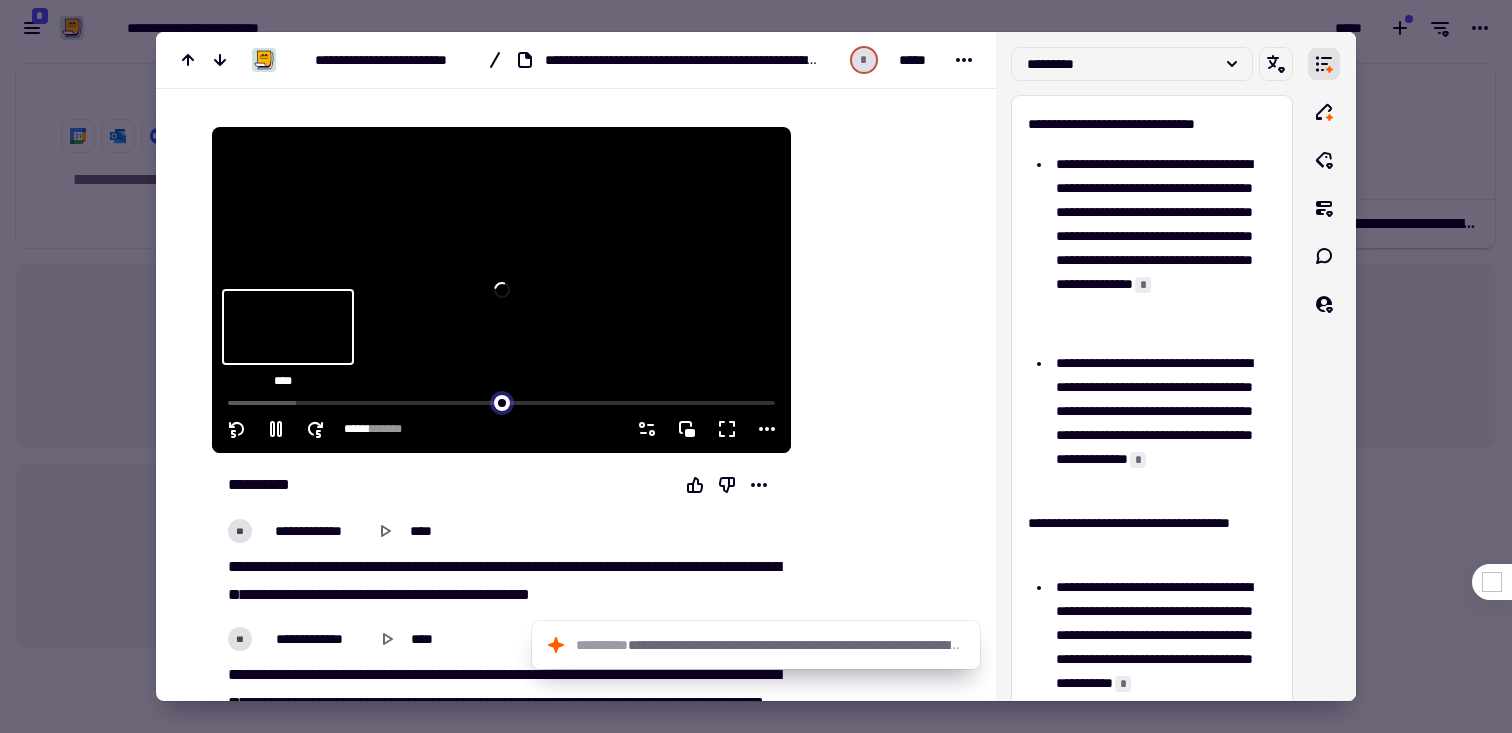 click at bounding box center (501, 401) 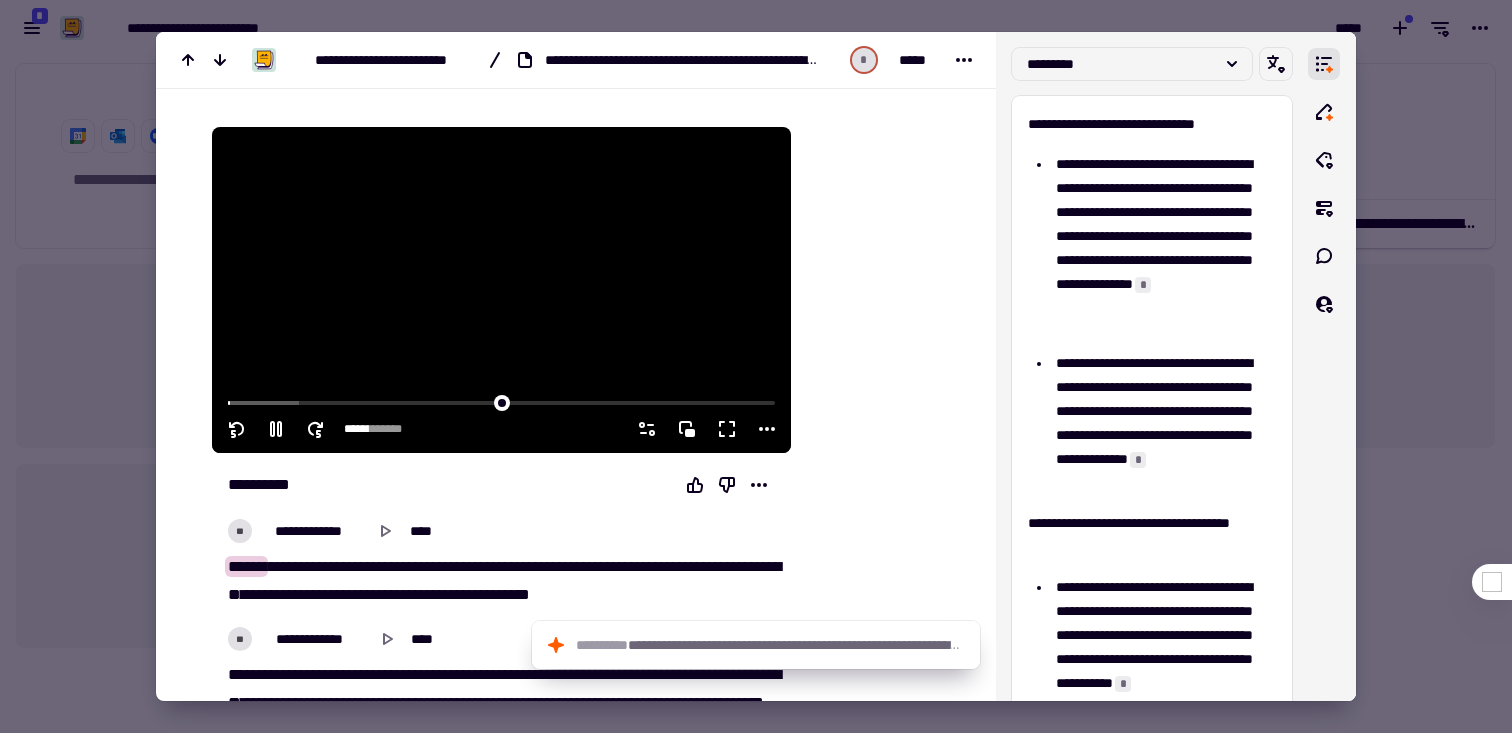 click 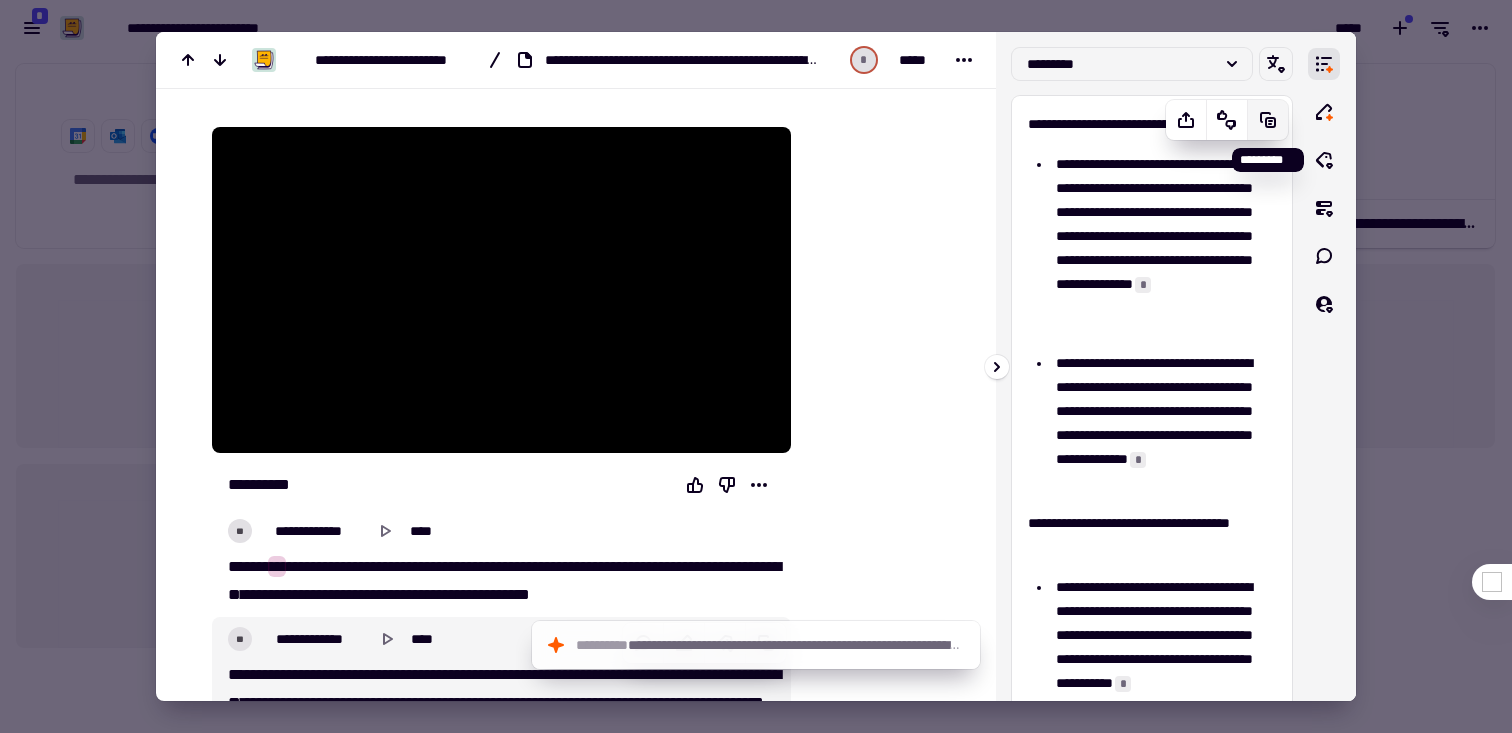 click 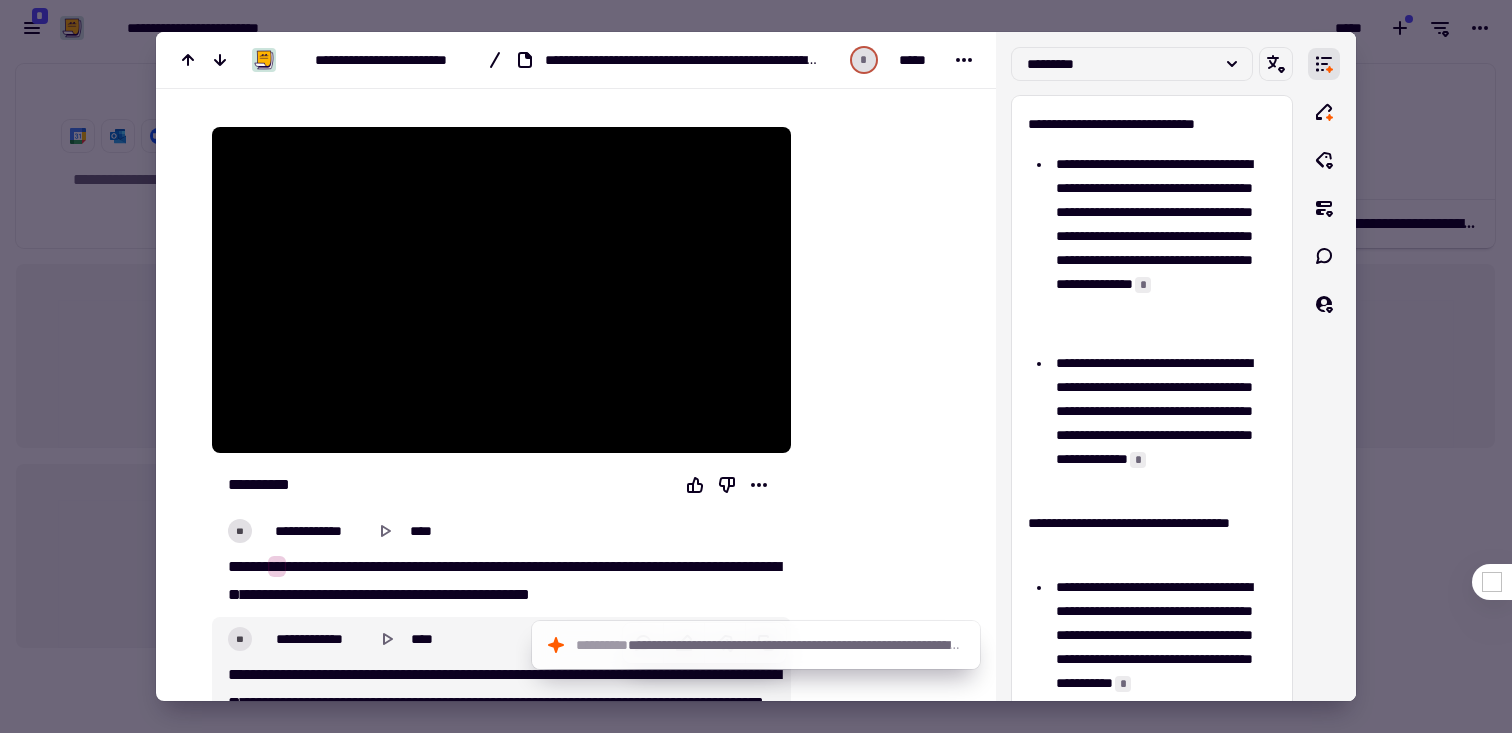 click at bounding box center (756, 366) 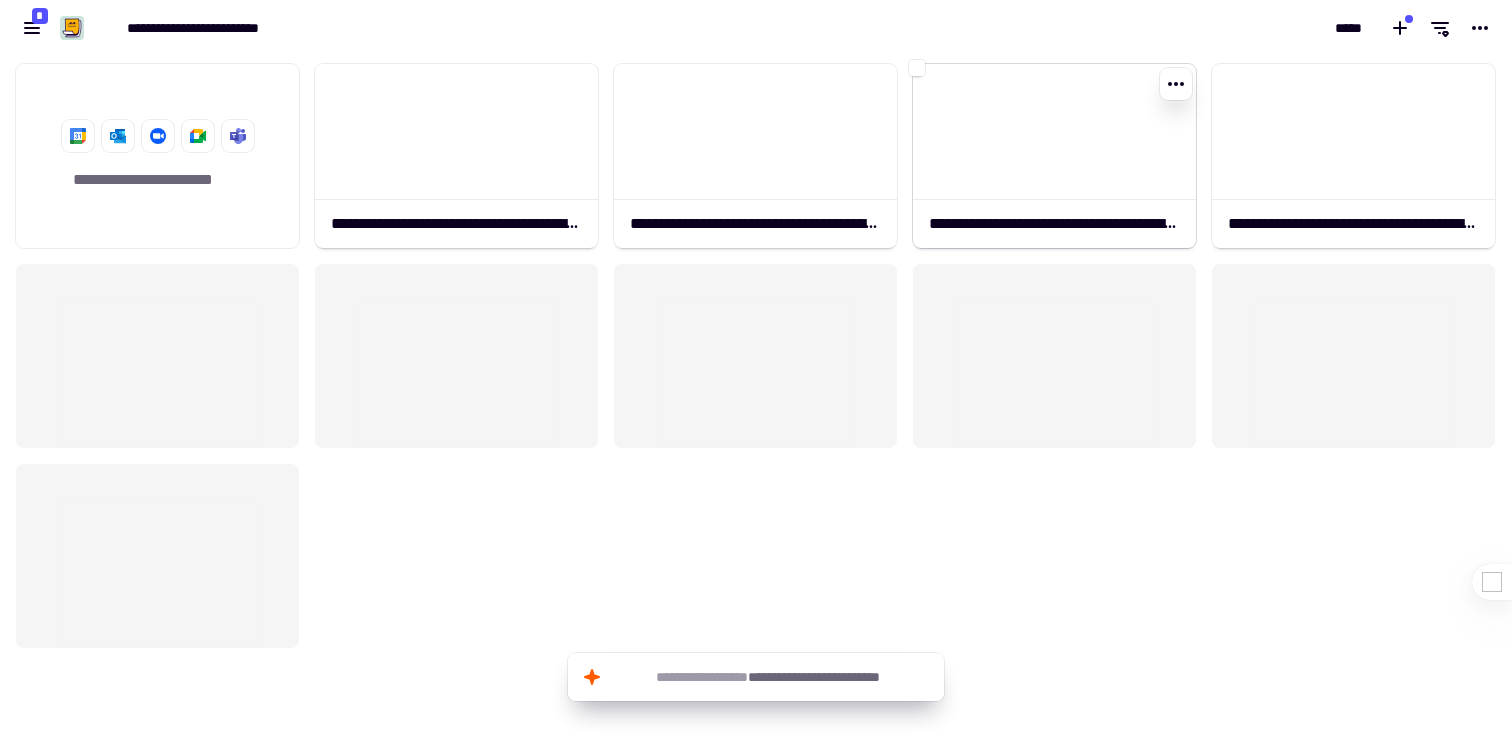 click 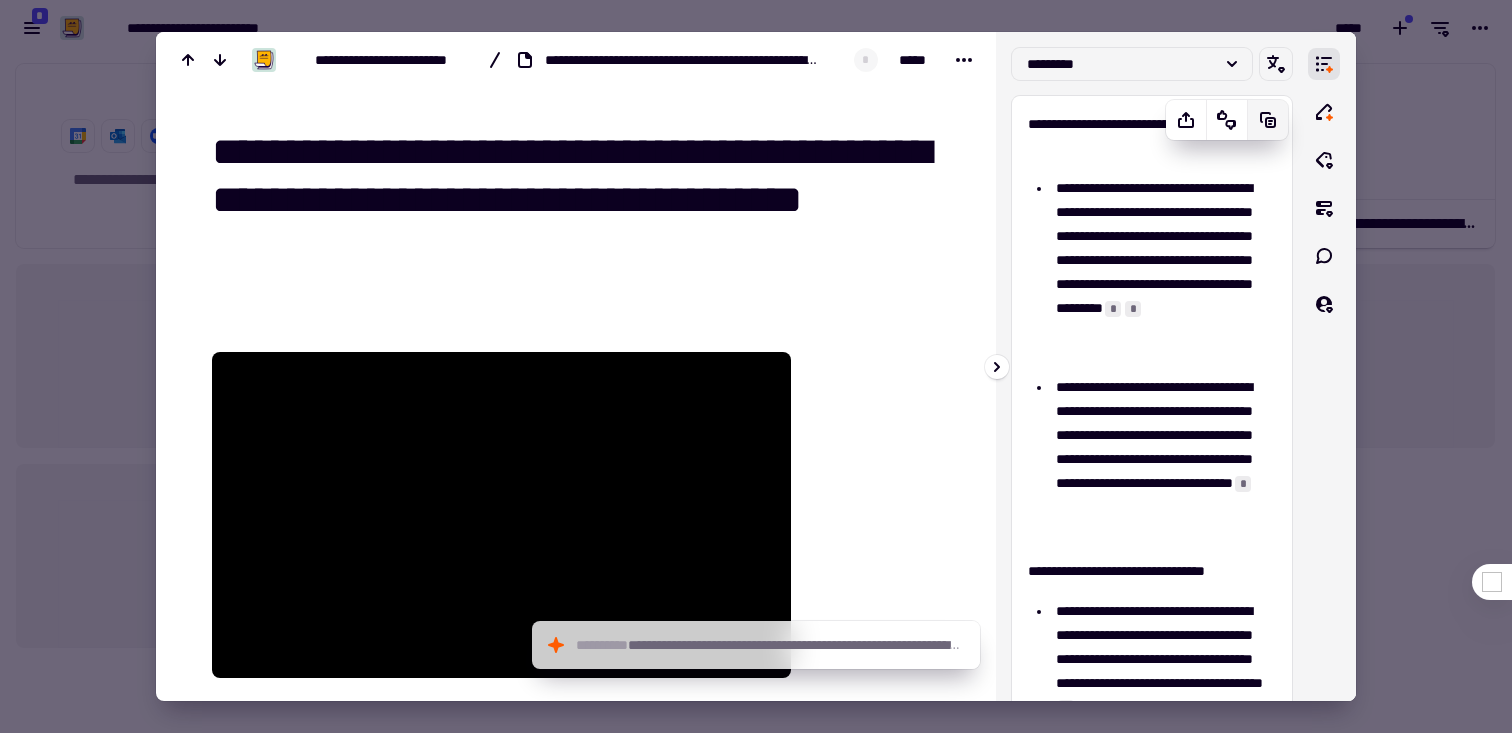 click 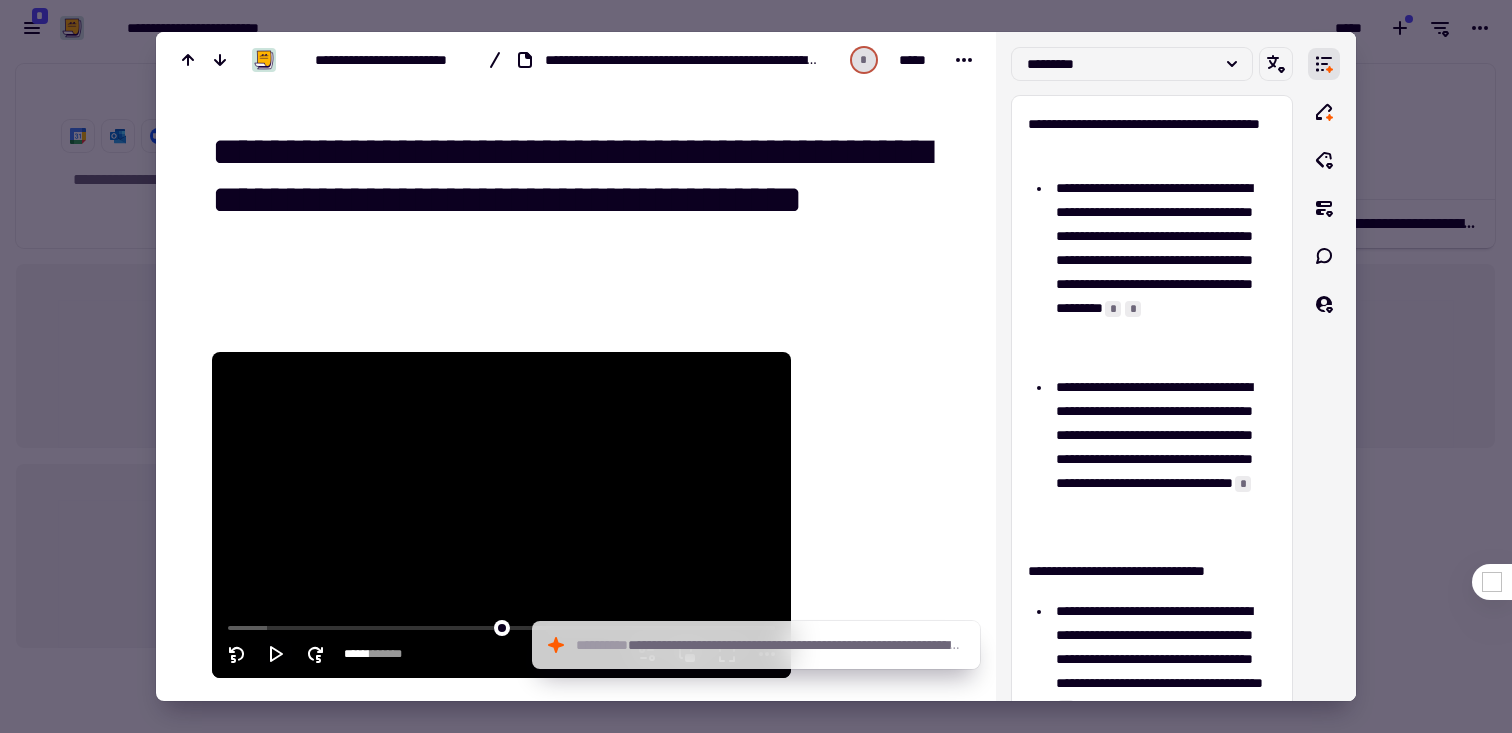 click 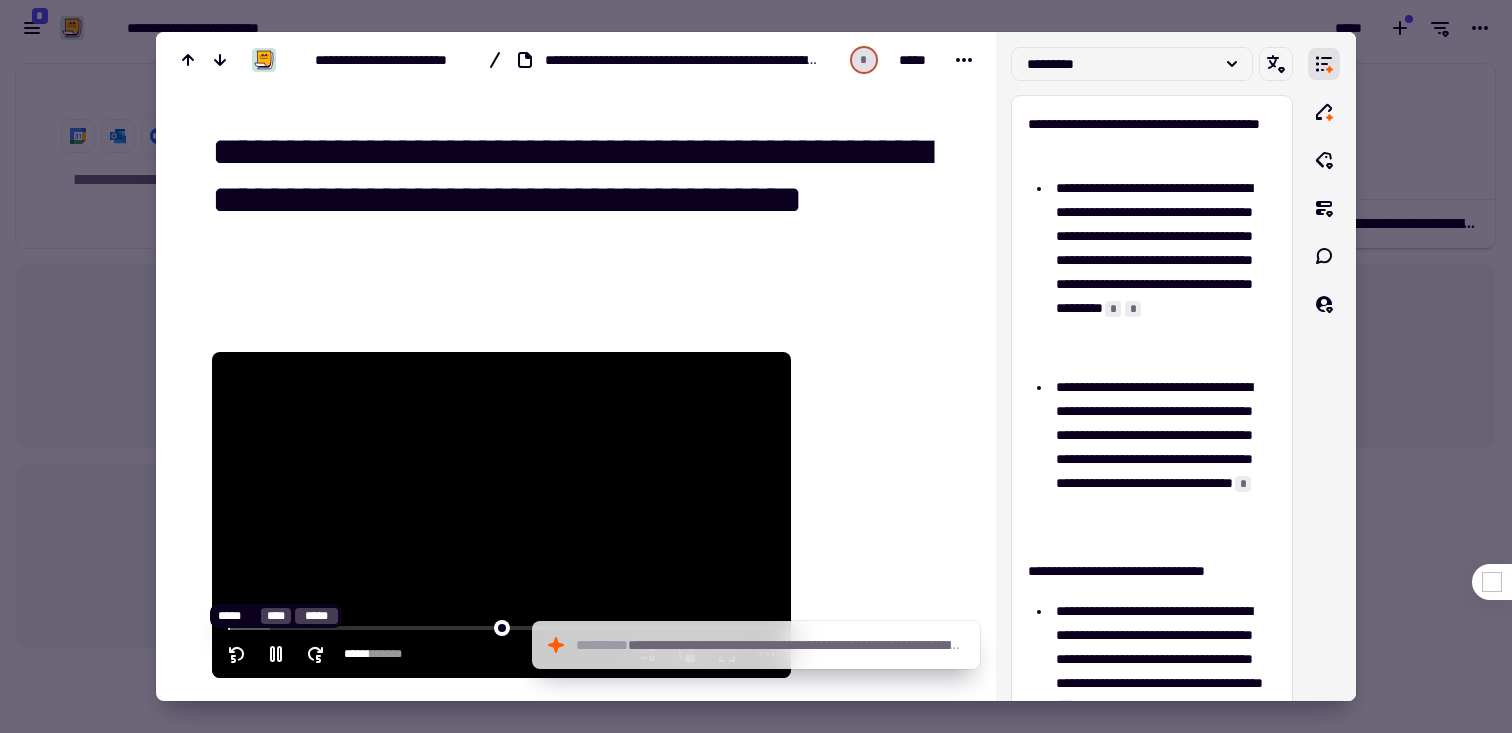 click 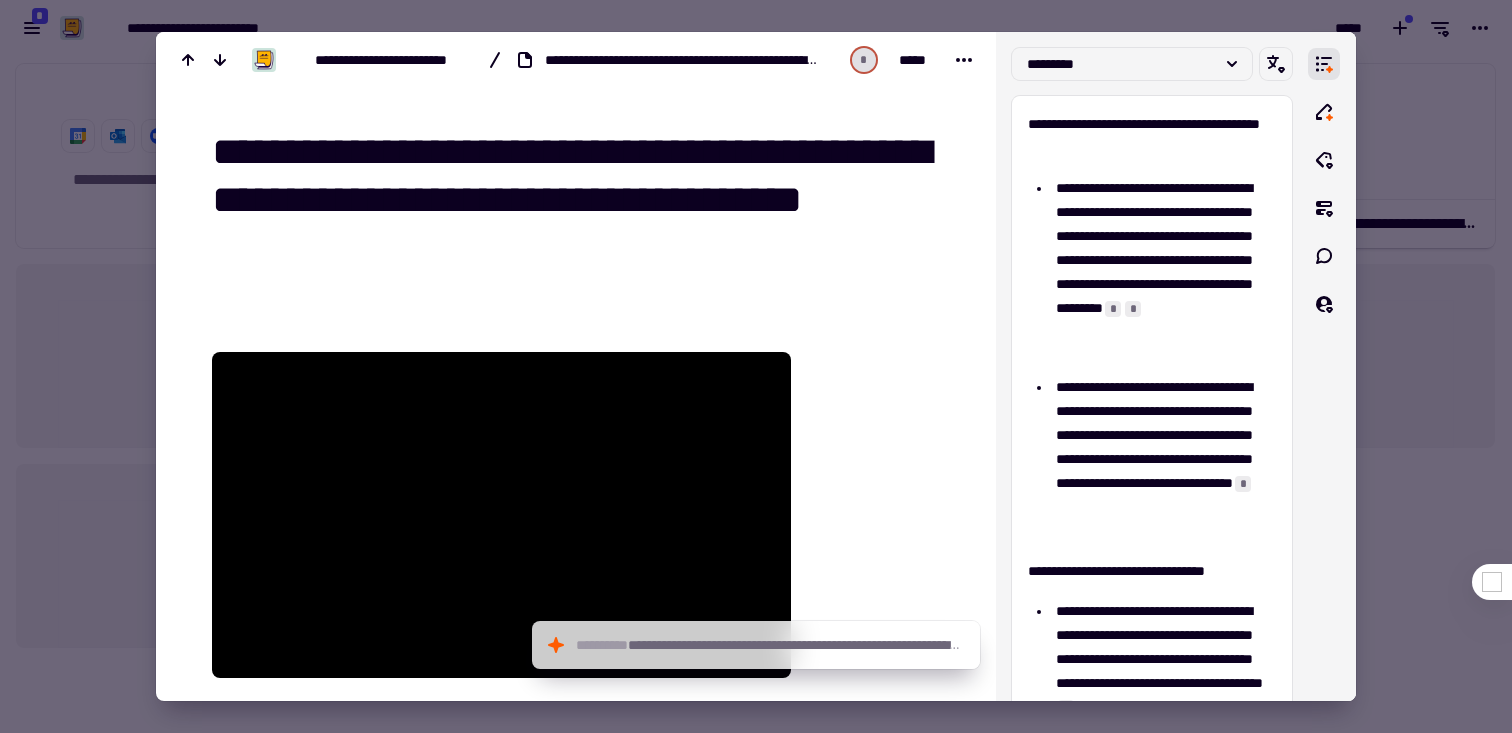 click at bounding box center [756, 366] 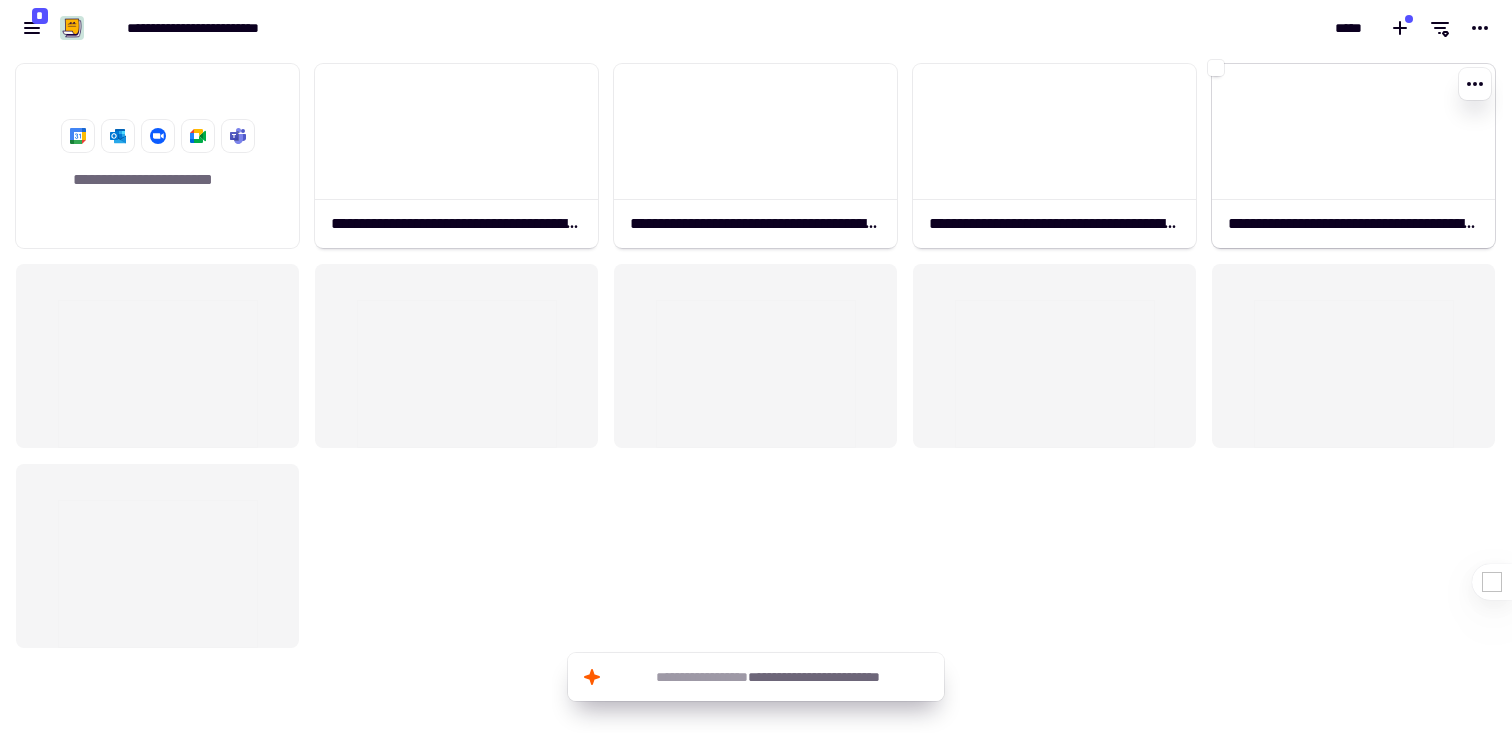 click 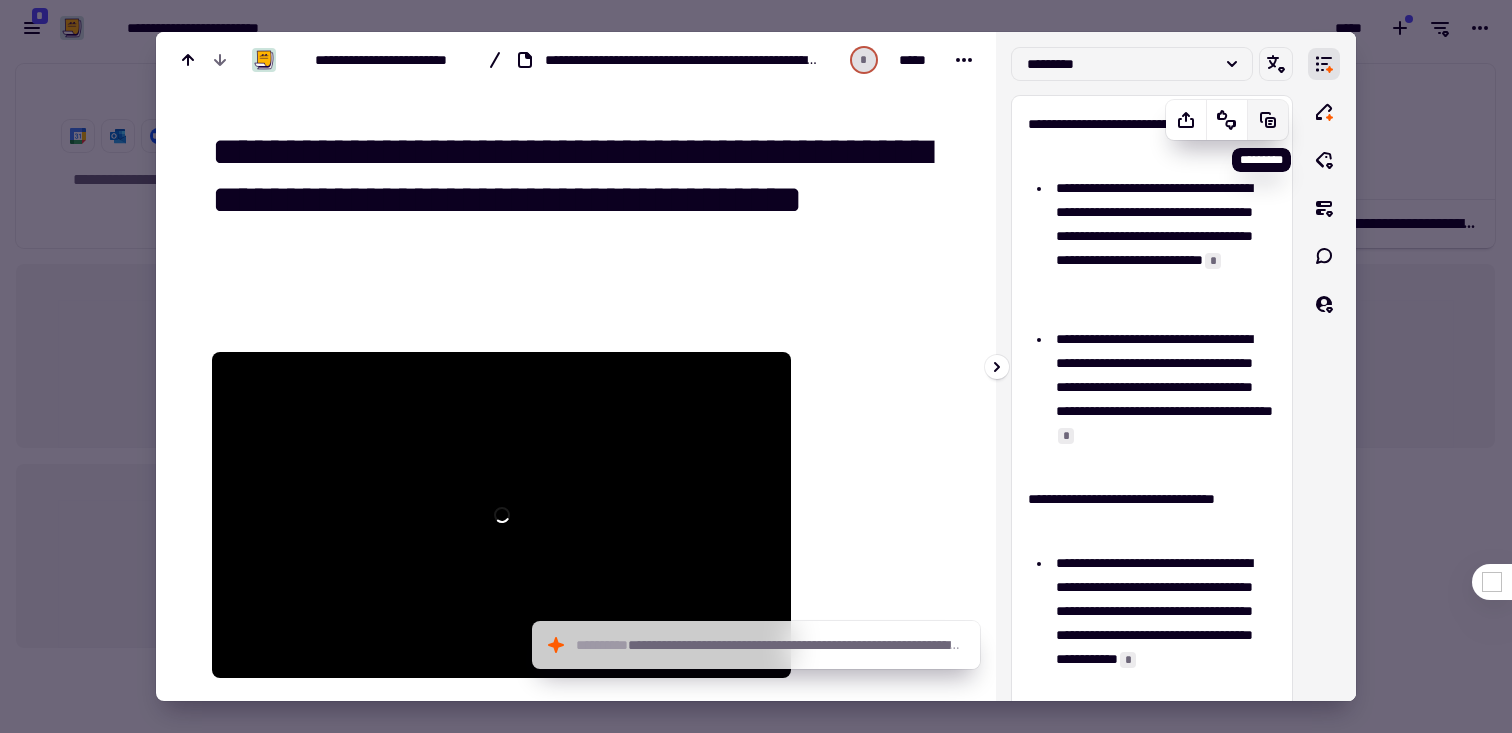 click 